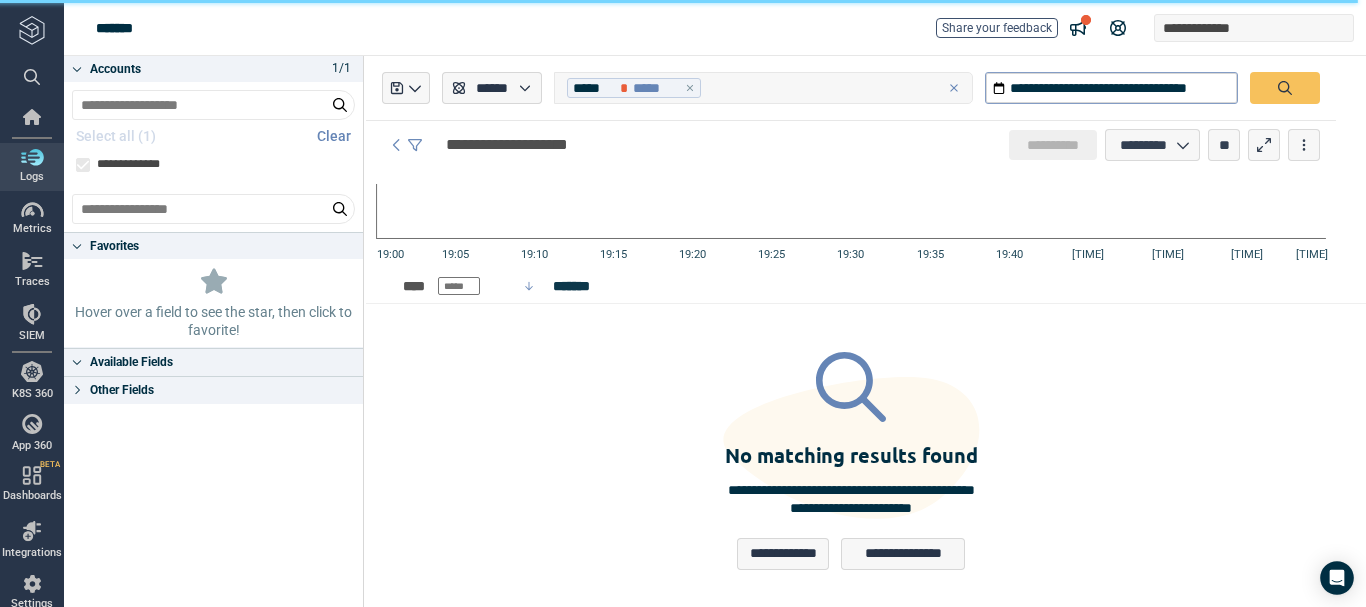 scroll, scrollTop: 0, scrollLeft: 0, axis: both 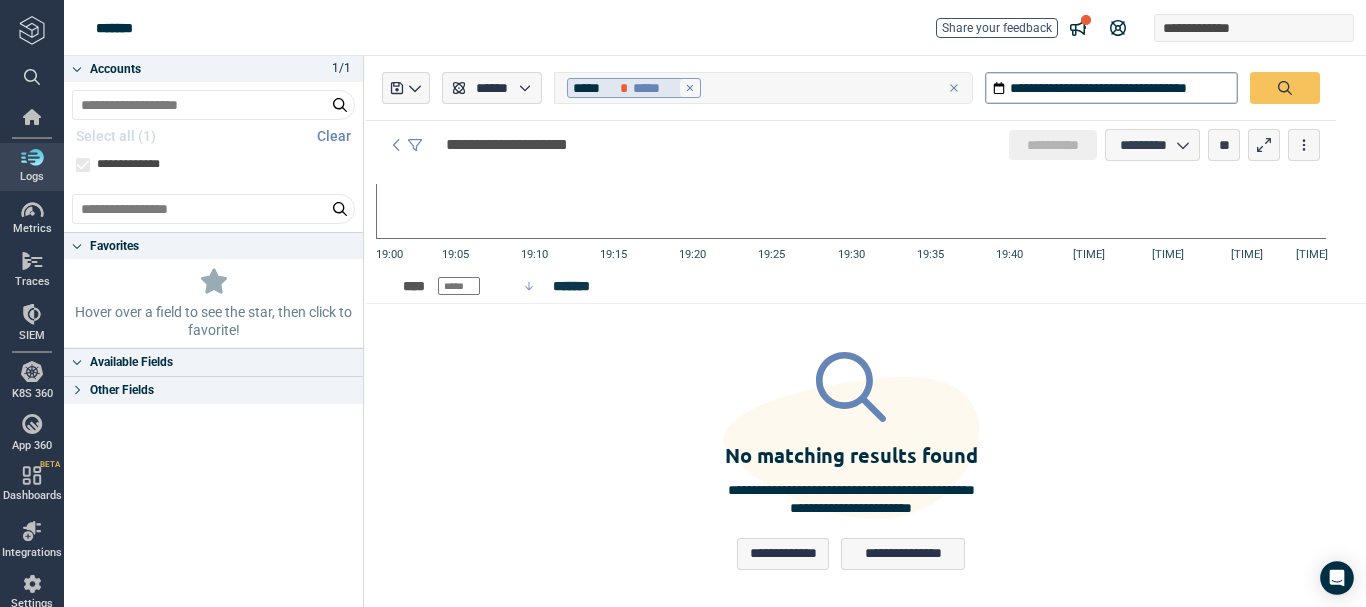 click at bounding box center (690, 88) 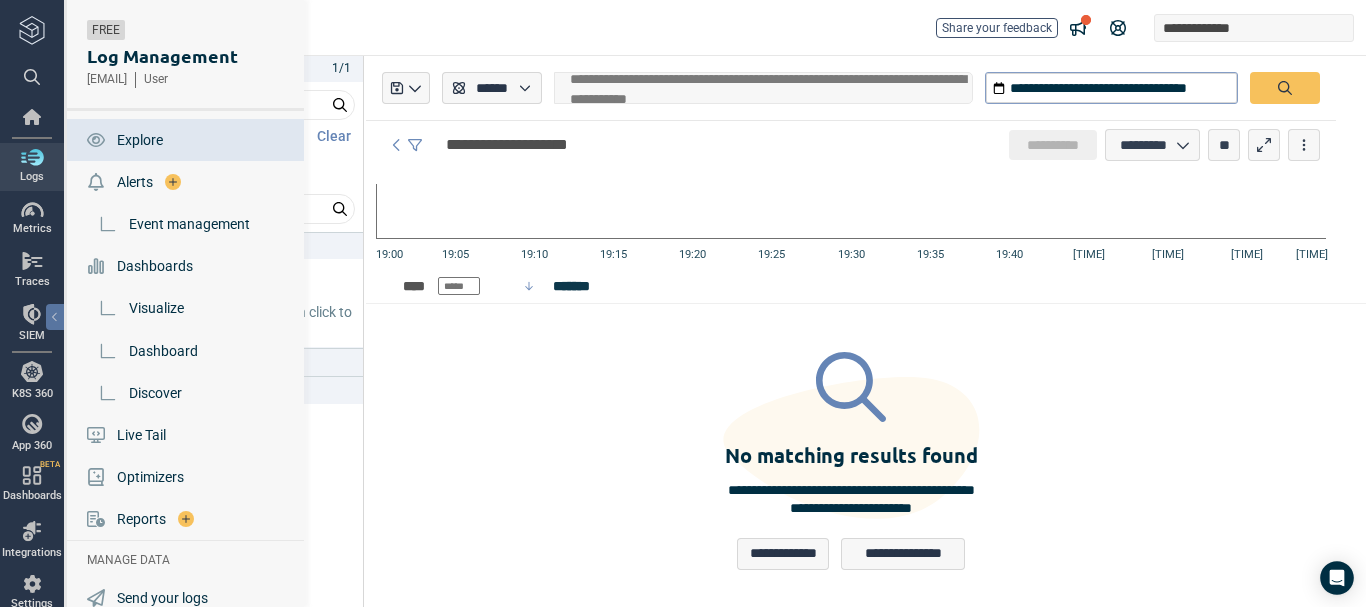 click at bounding box center [32, 157] 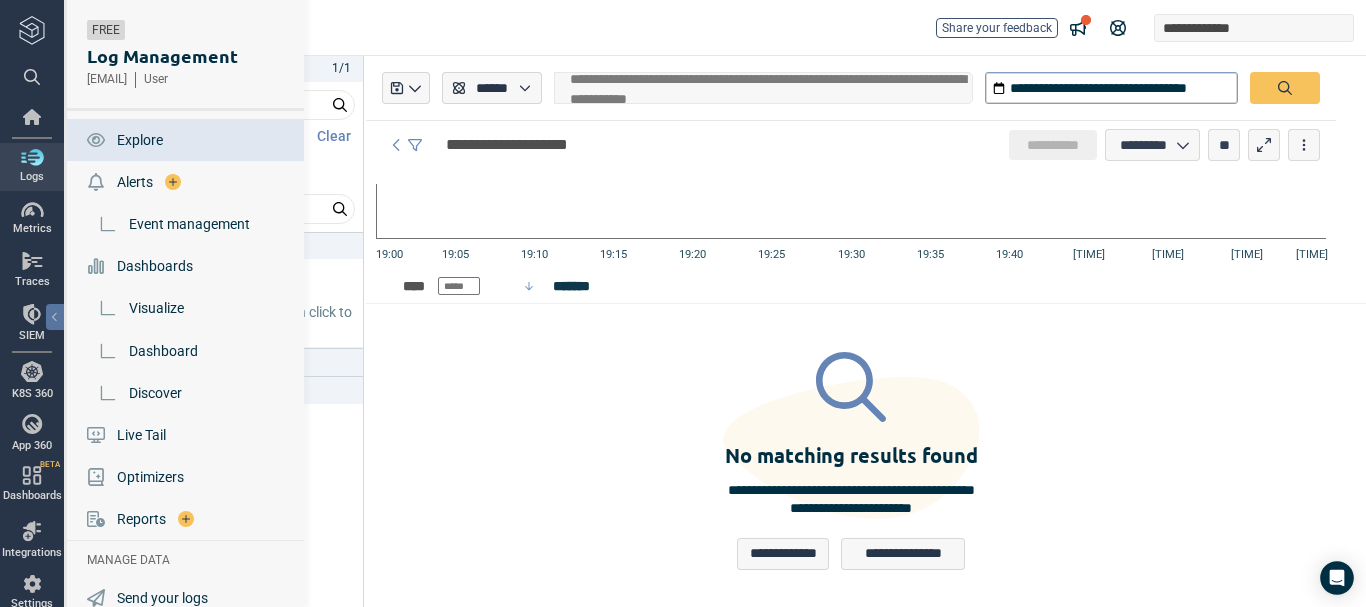 click at bounding box center (32, 157) 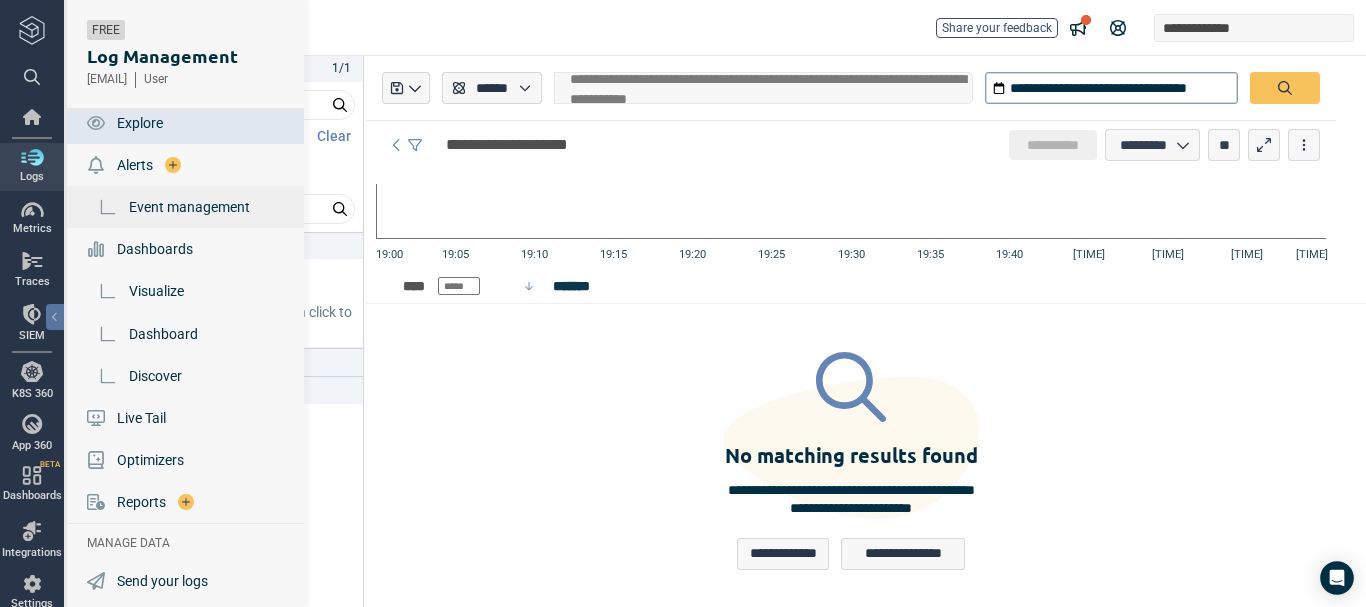 scroll, scrollTop: 0, scrollLeft: 0, axis: both 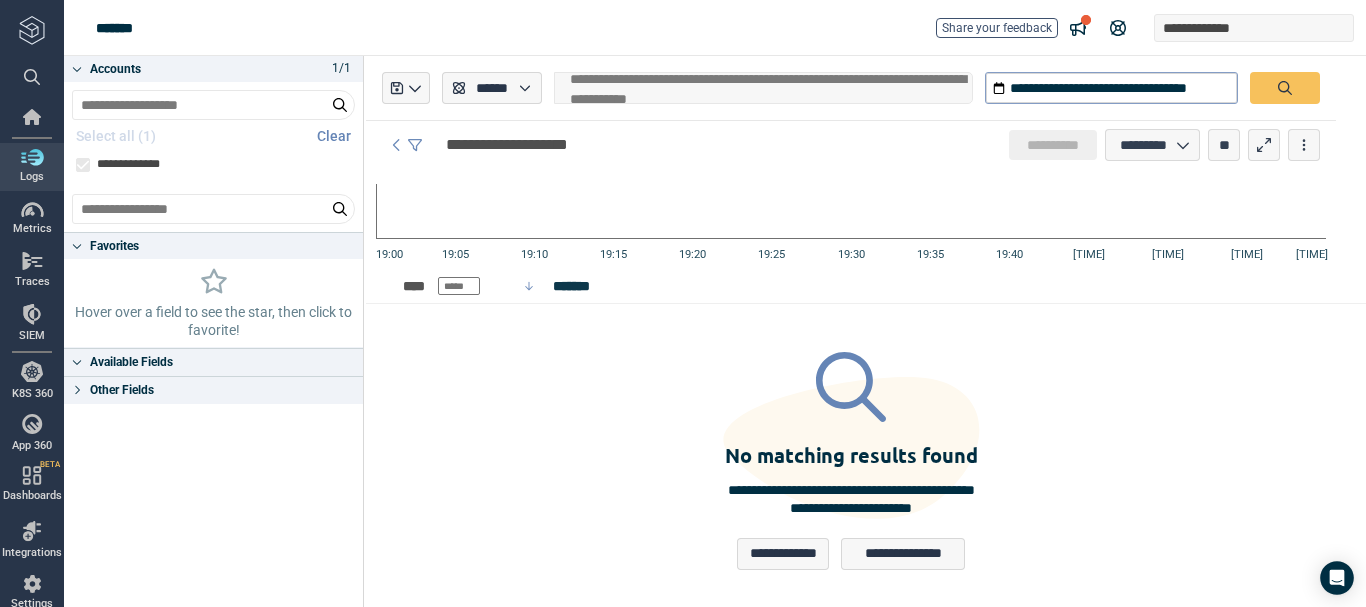 click on "Available Fields" at bounding box center (131, 362) 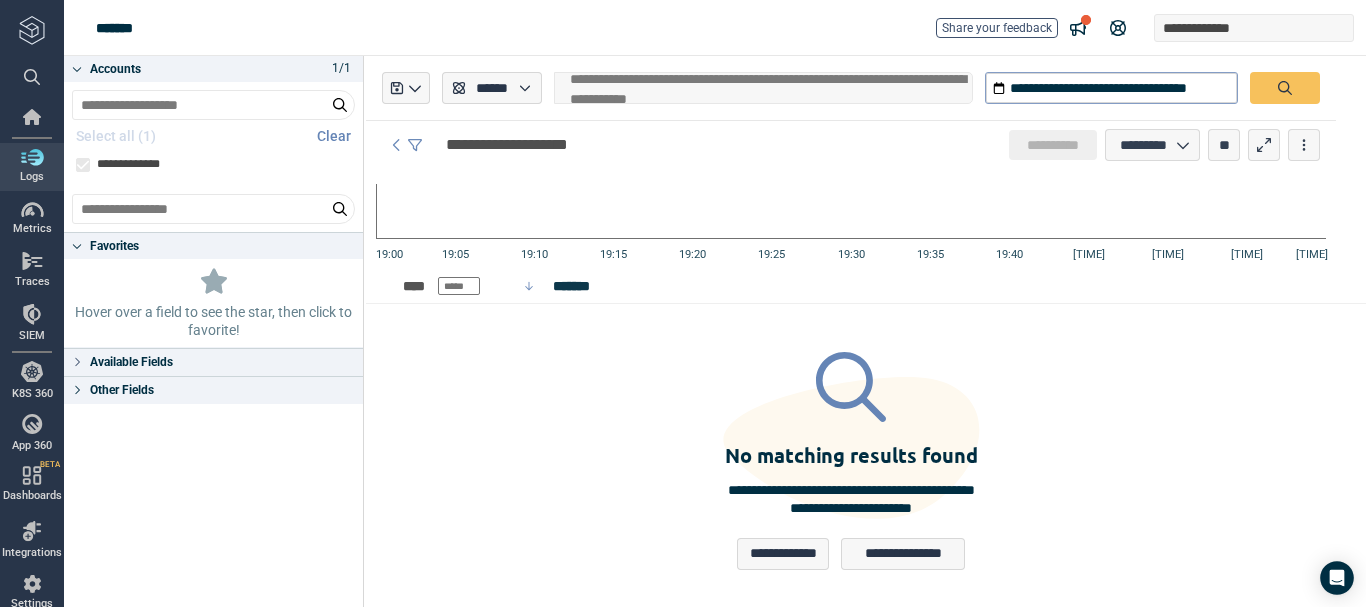 click at bounding box center [77, 362] 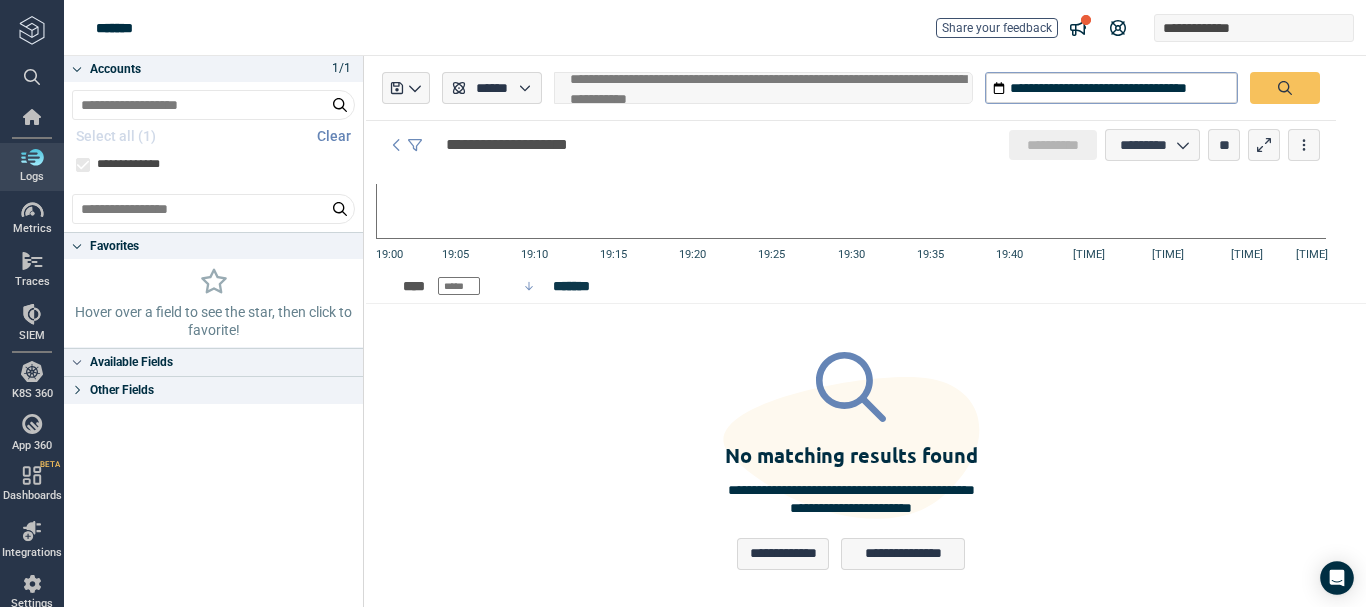 click at bounding box center [77, 362] 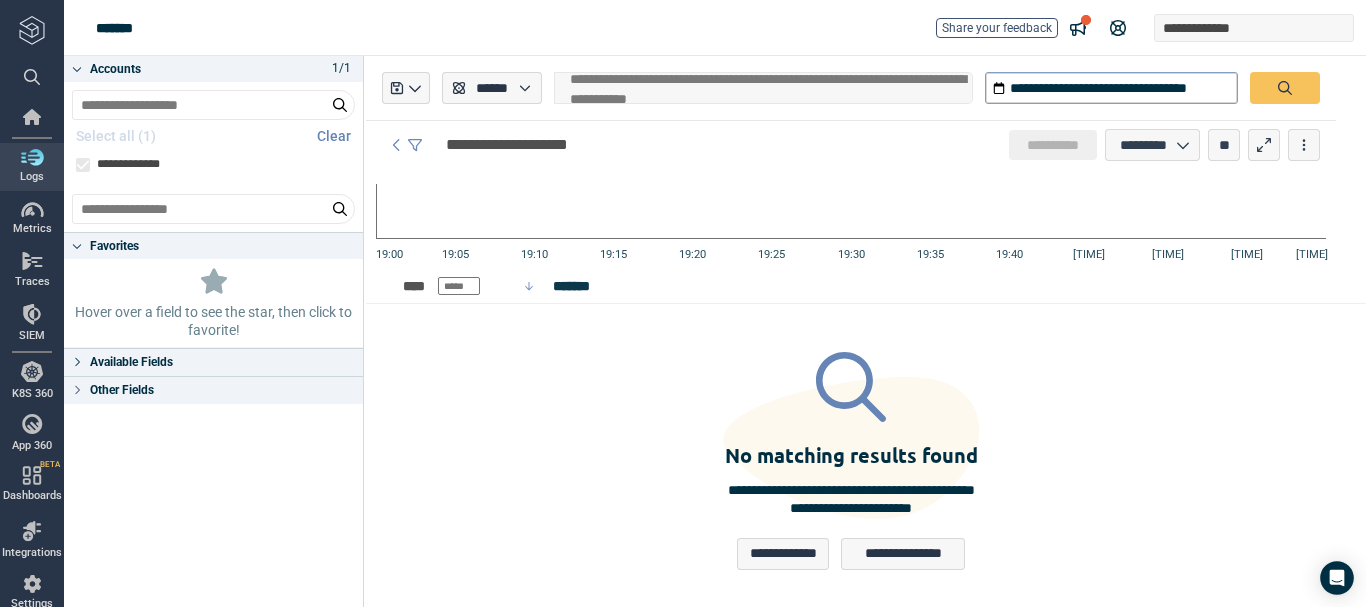 click at bounding box center (77, 390) 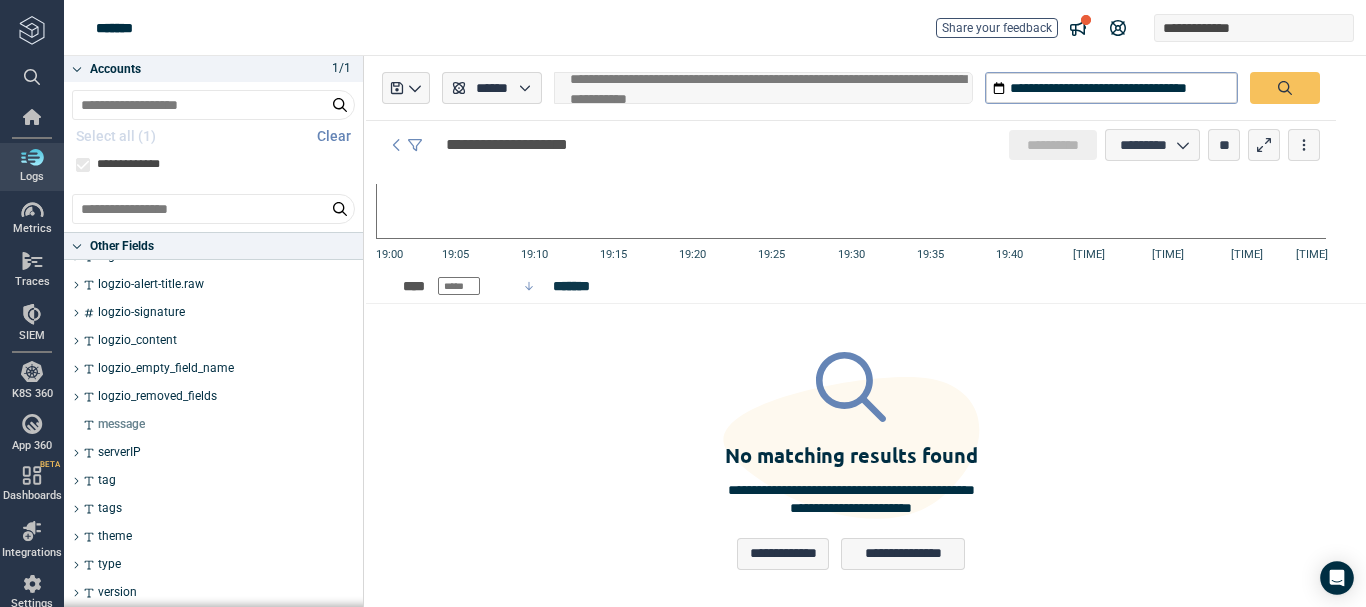scroll, scrollTop: 414, scrollLeft: 0, axis: vertical 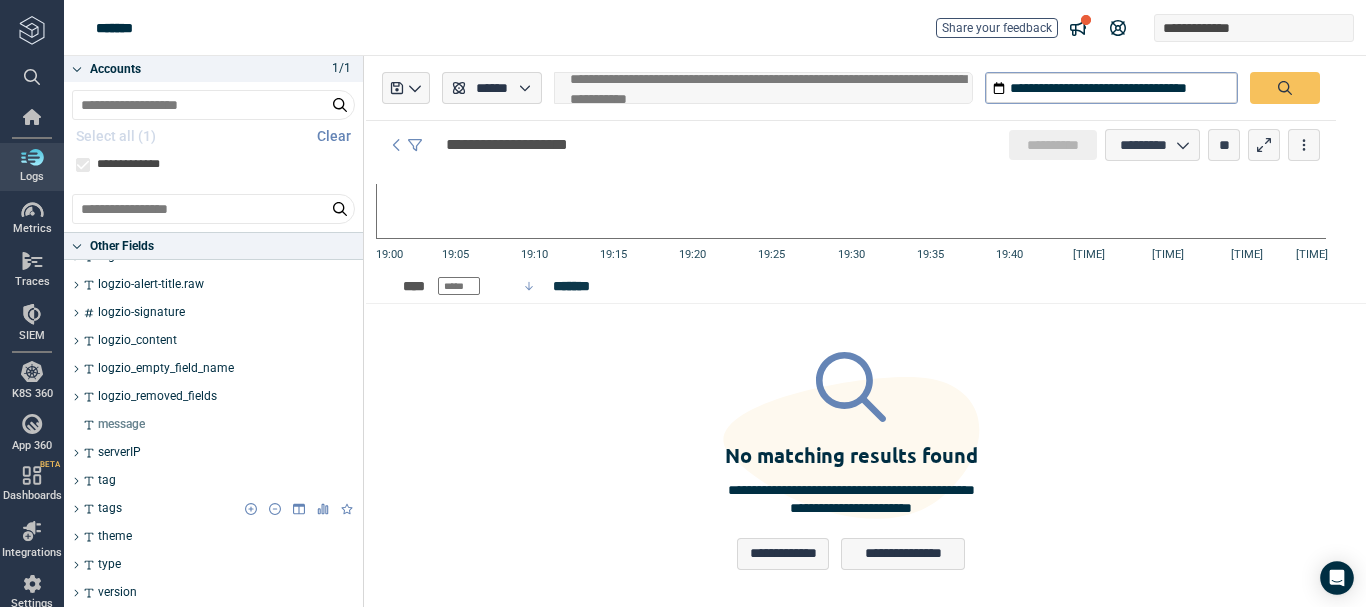 click on "tags" at bounding box center (219, 509) 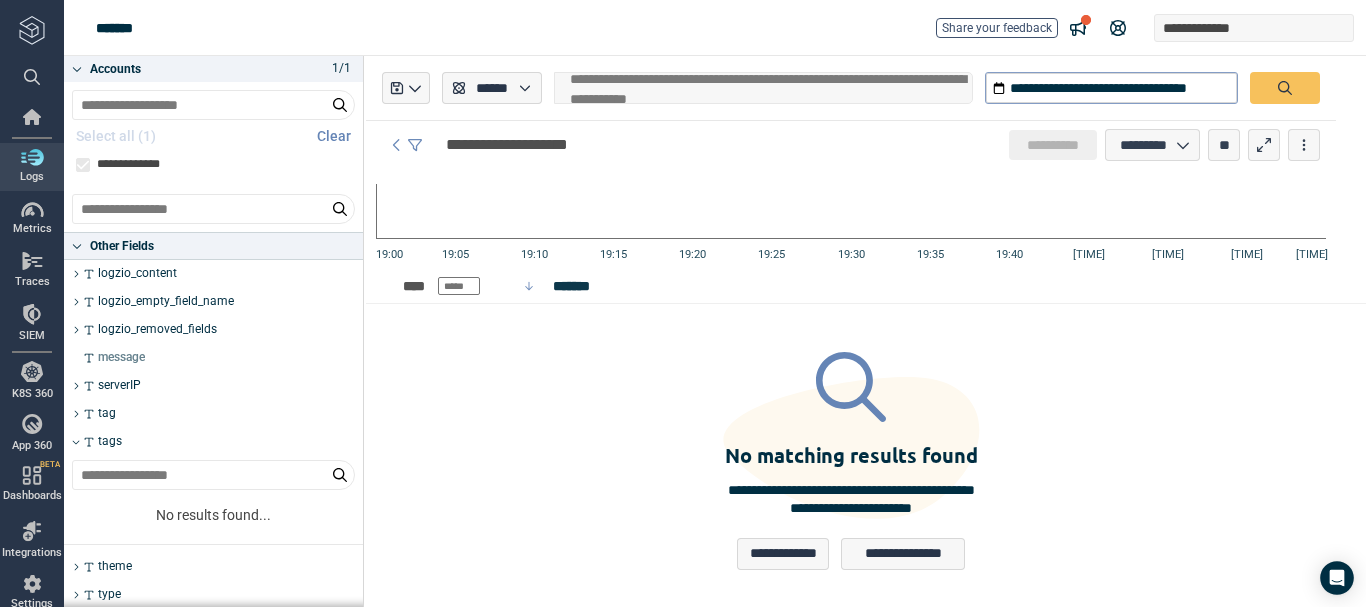 scroll, scrollTop: 511, scrollLeft: 0, axis: vertical 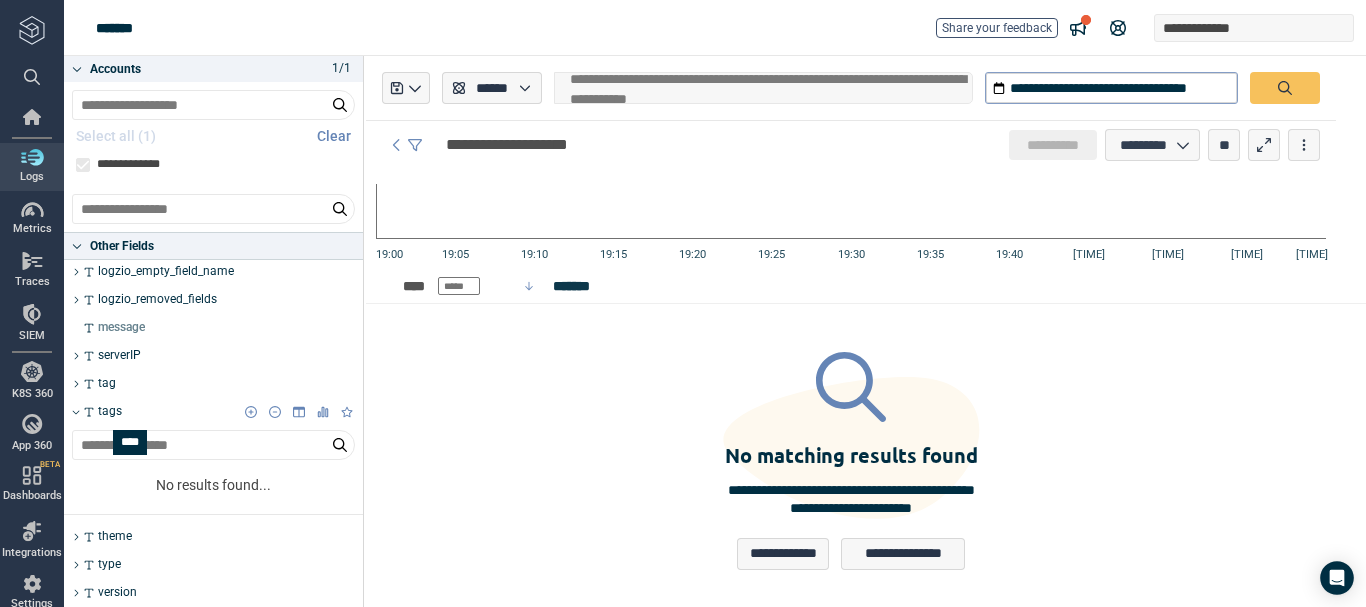click on "tags" at bounding box center (110, 412) 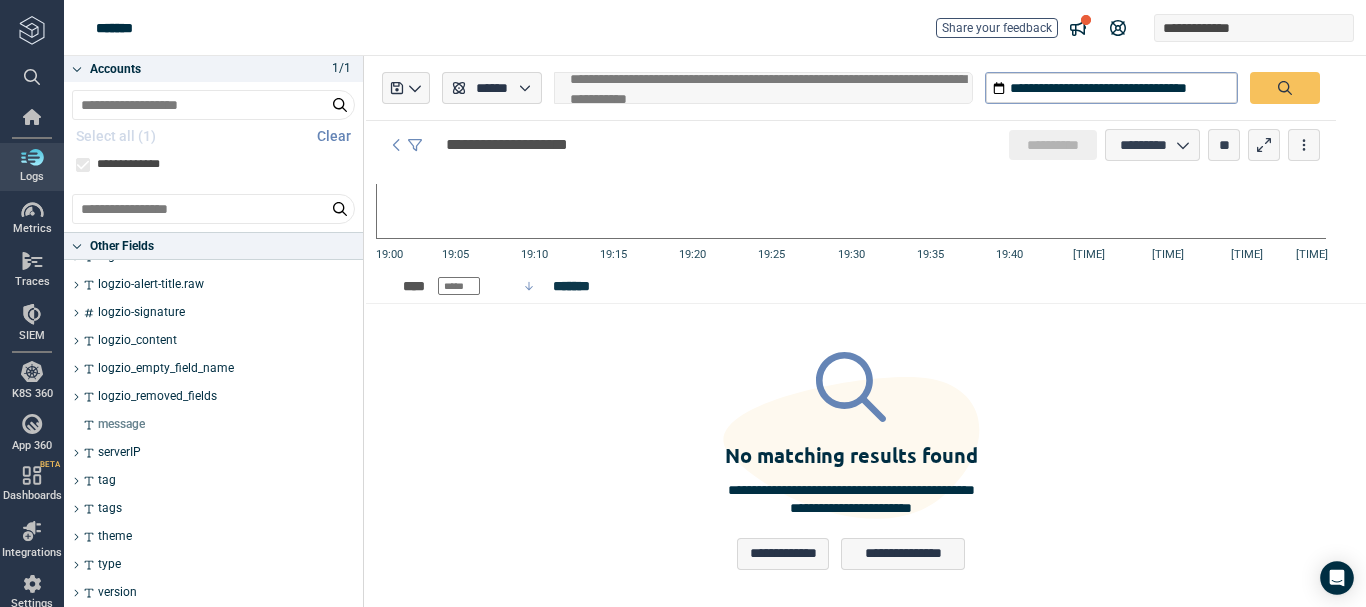 scroll, scrollTop: 414, scrollLeft: 0, axis: vertical 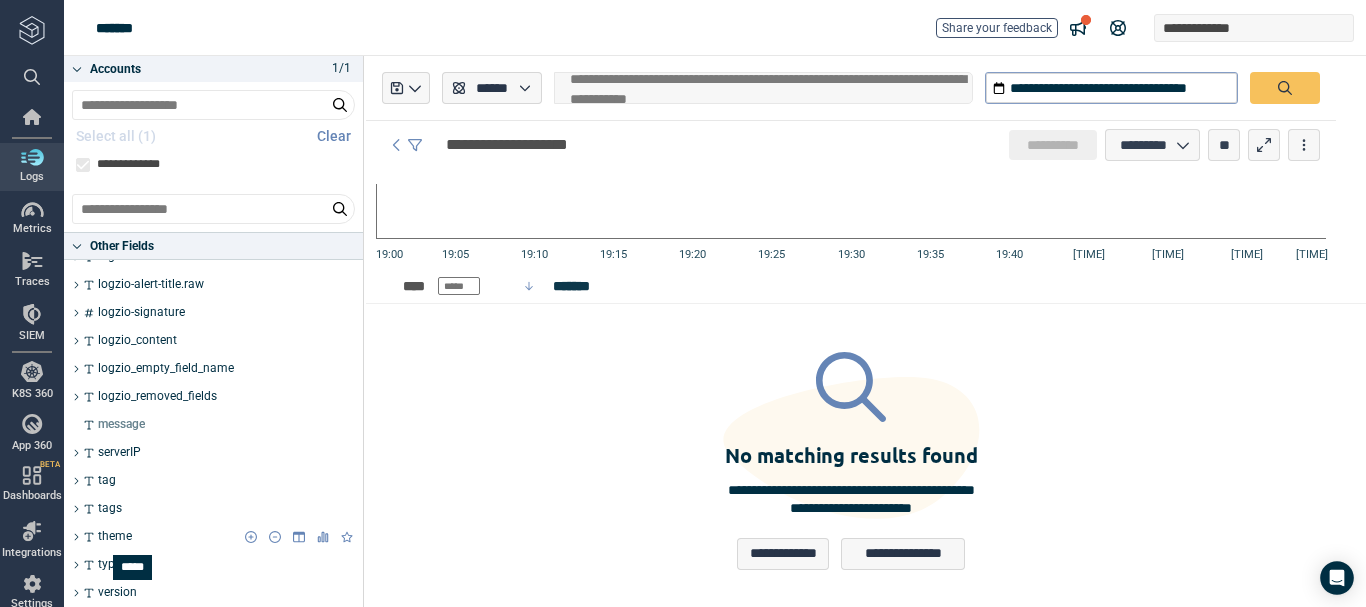 click on "theme" at bounding box center (115, 537) 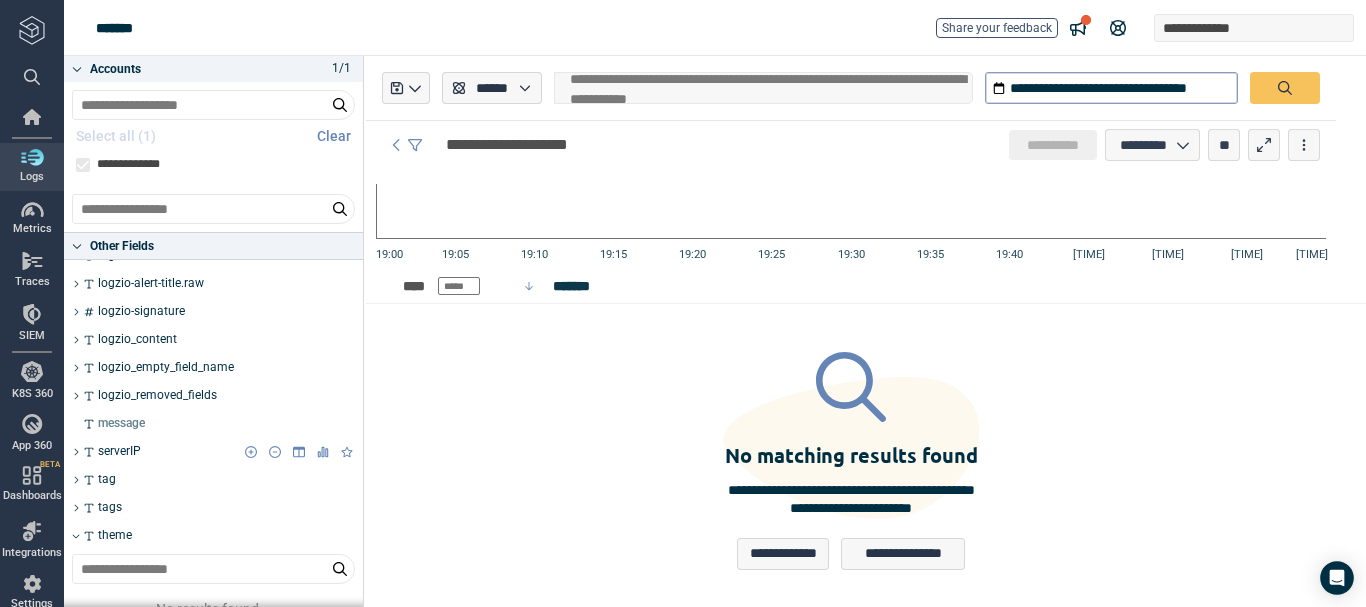scroll, scrollTop: 511, scrollLeft: 0, axis: vertical 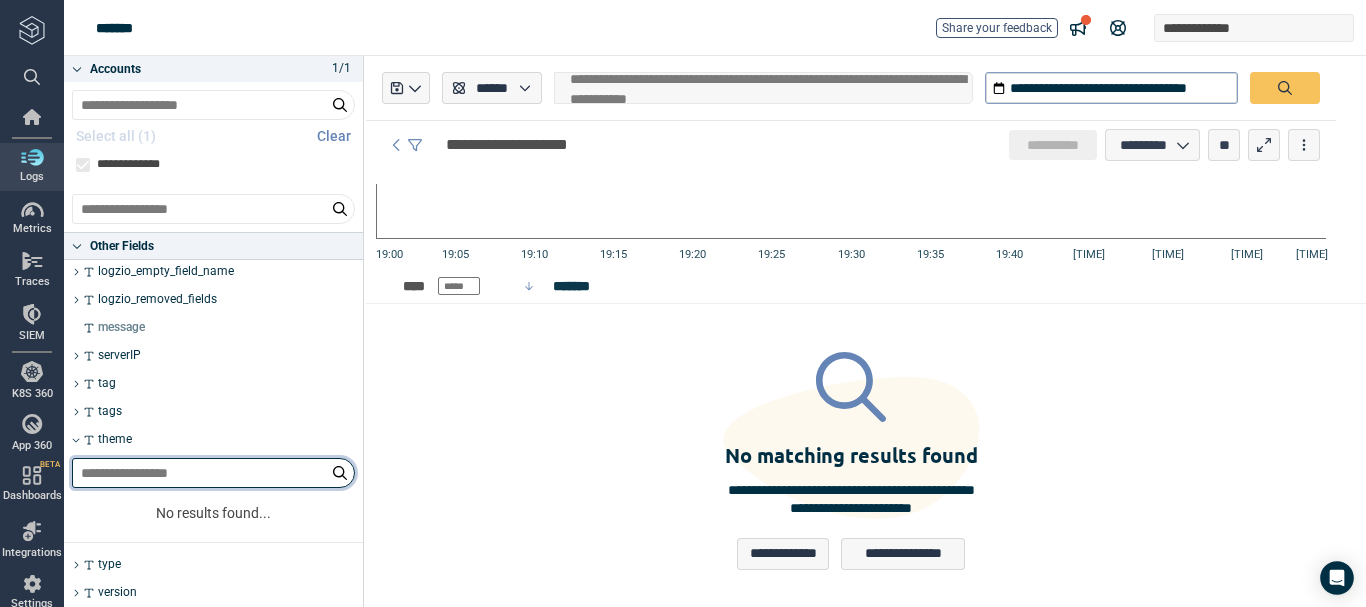 click at bounding box center (213, 473) 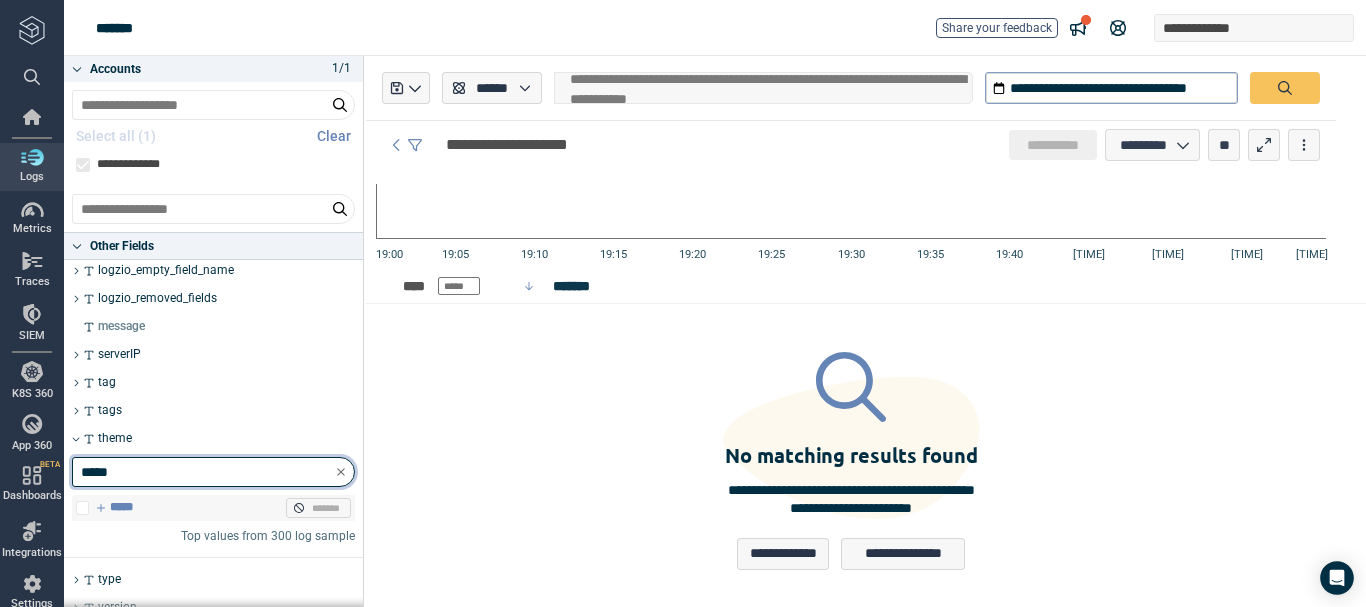 type on "*****" 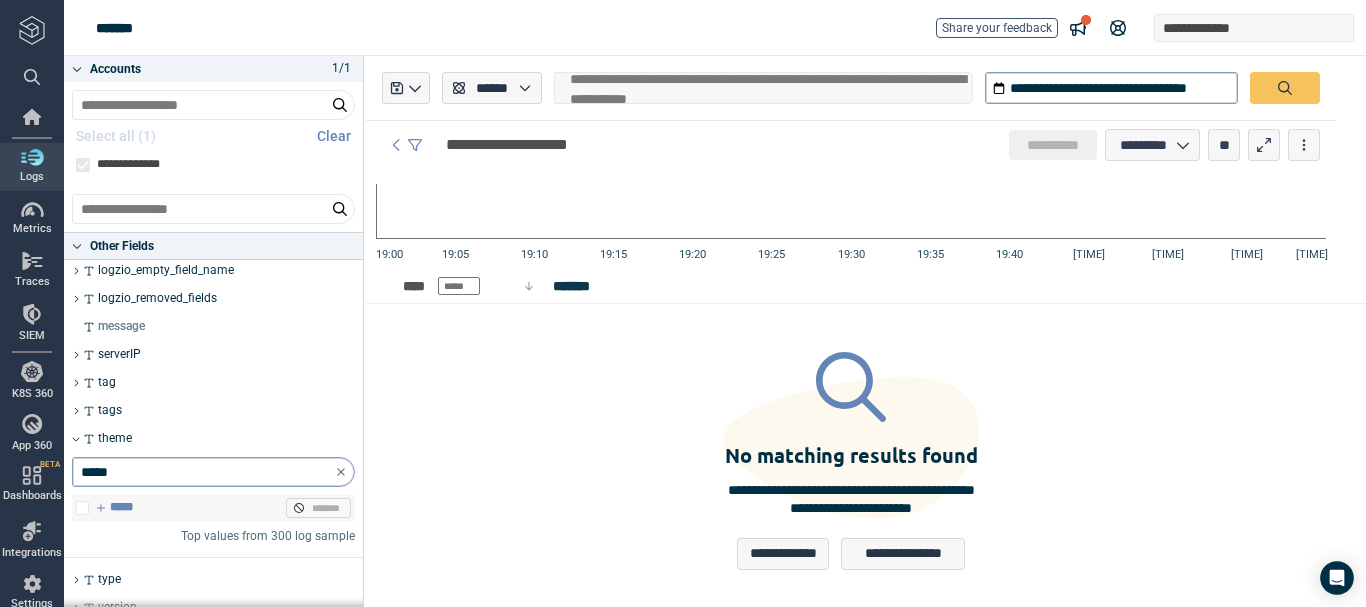click on "**********" at bounding box center [223, 508] 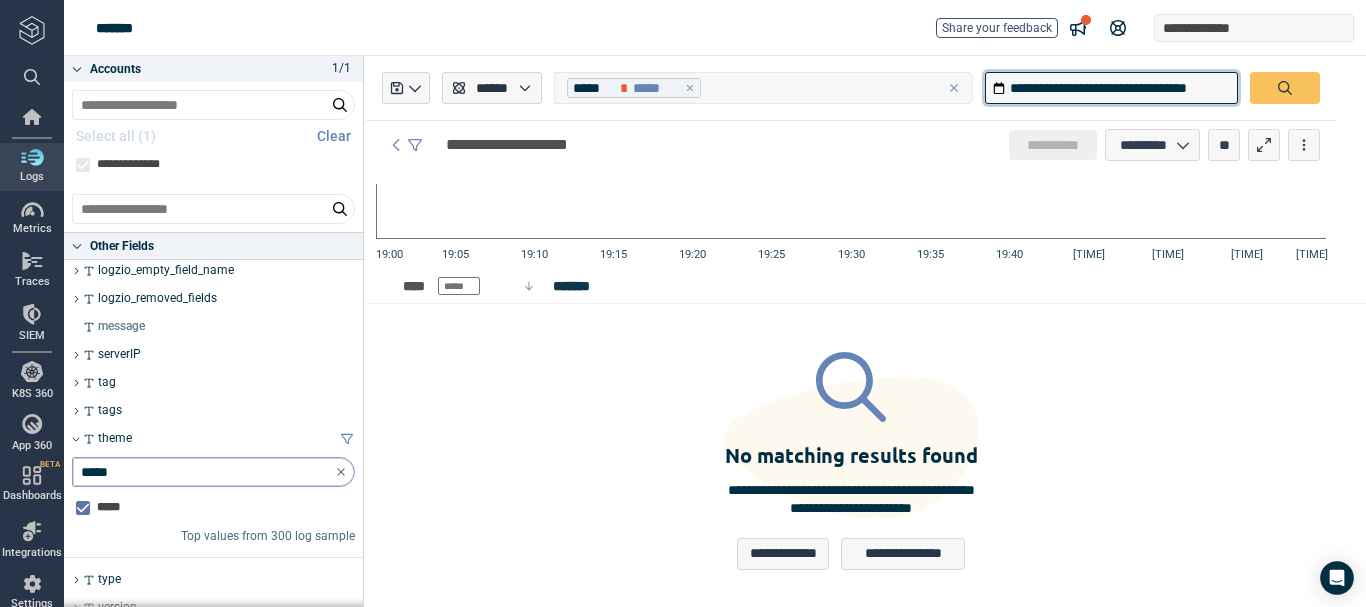 click on "**********" at bounding box center [1111, 88] 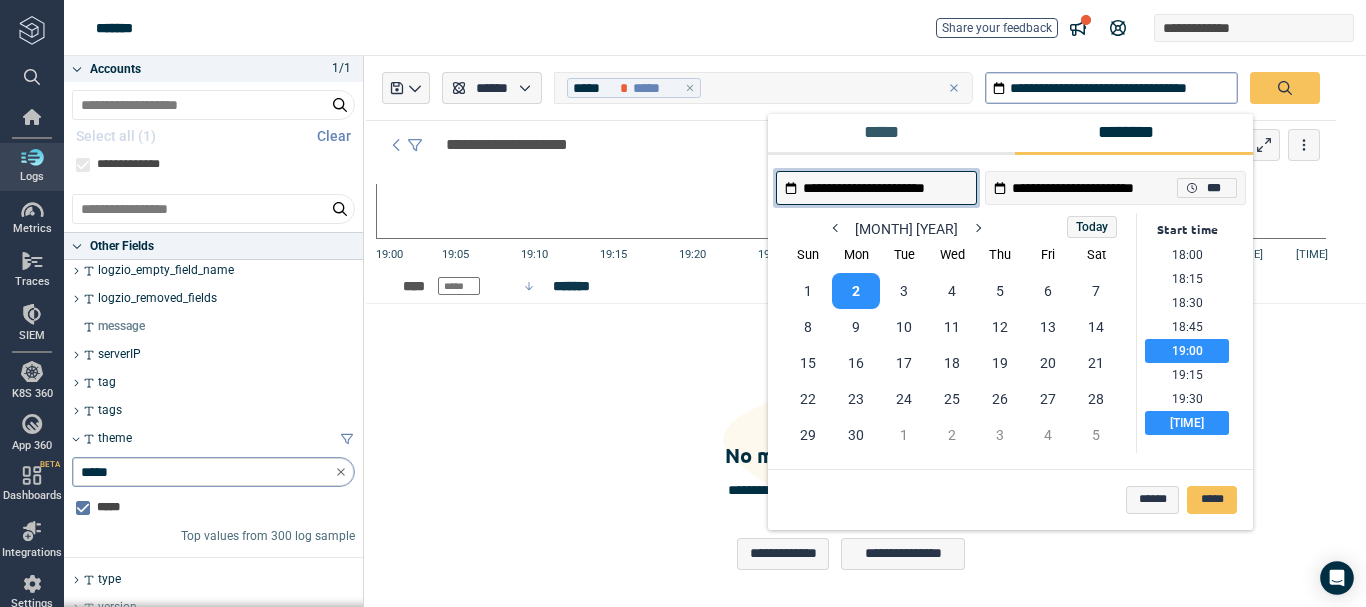 scroll, scrollTop: 1830, scrollLeft: 0, axis: vertical 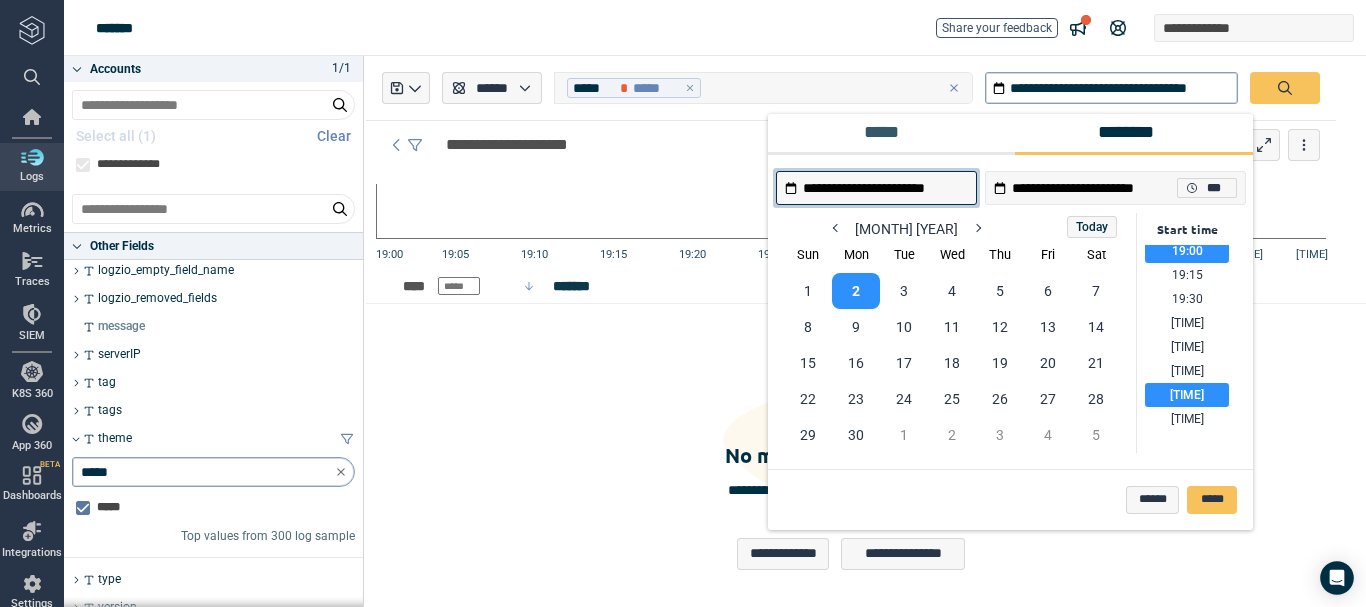 click on "[TIME]" at bounding box center (1187, 395) 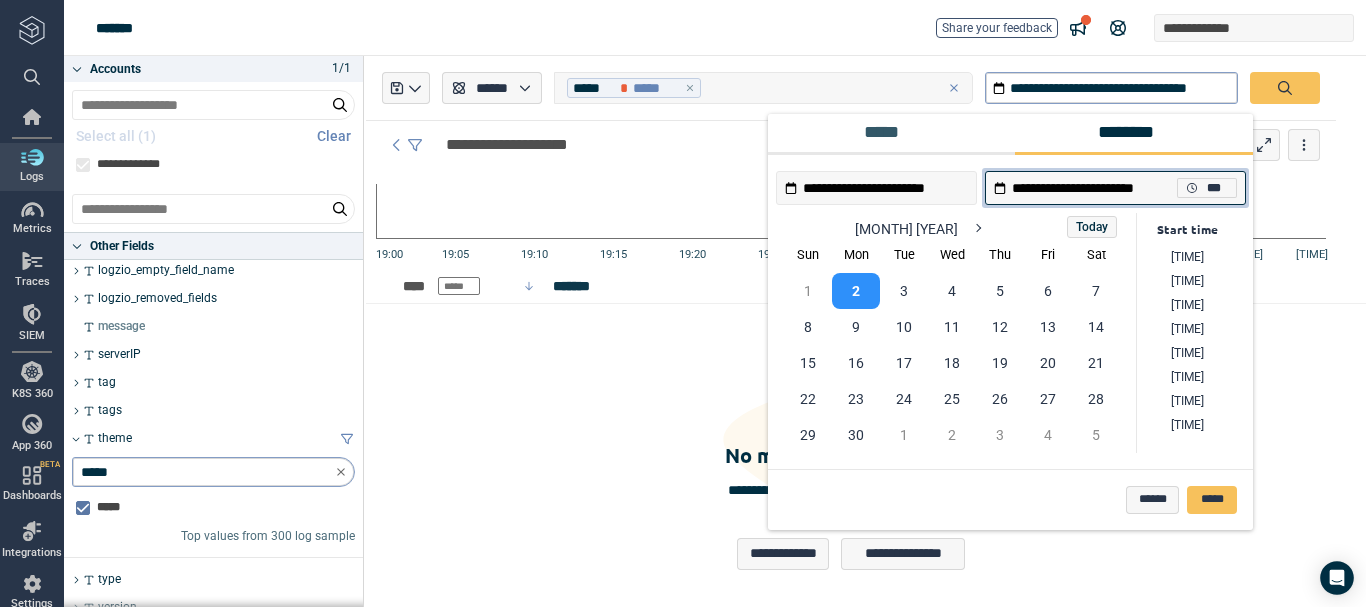 scroll, scrollTop: 1826, scrollLeft: 0, axis: vertical 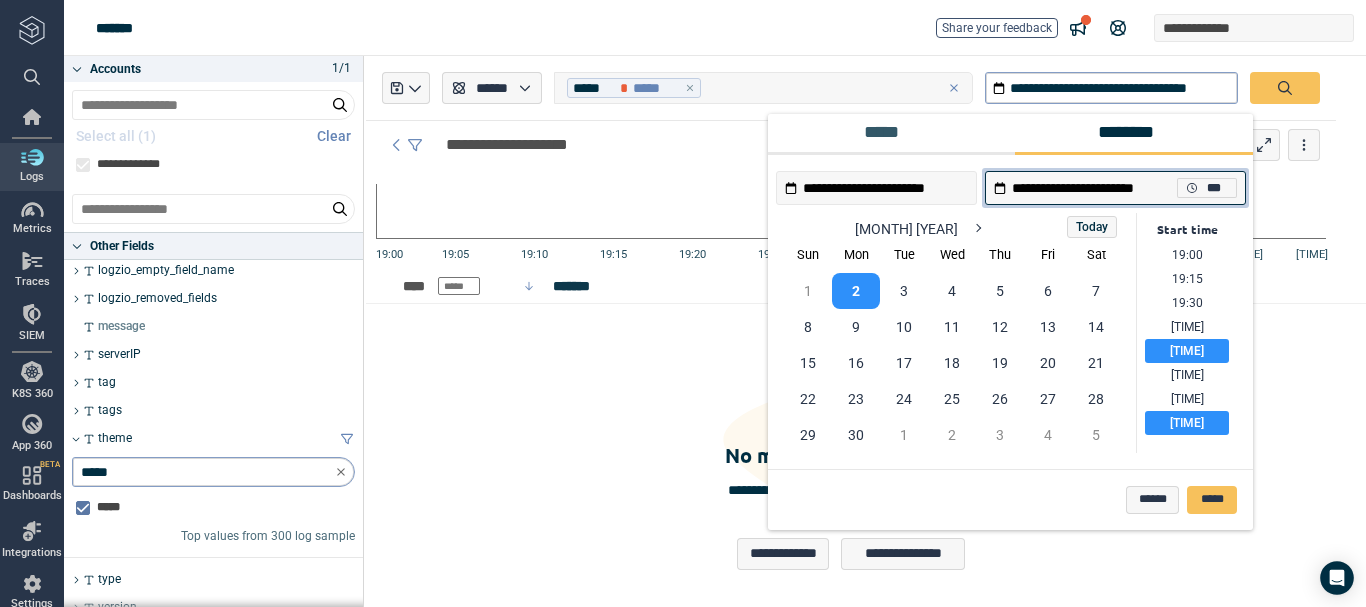click on "[TIME]" at bounding box center (1187, 423) 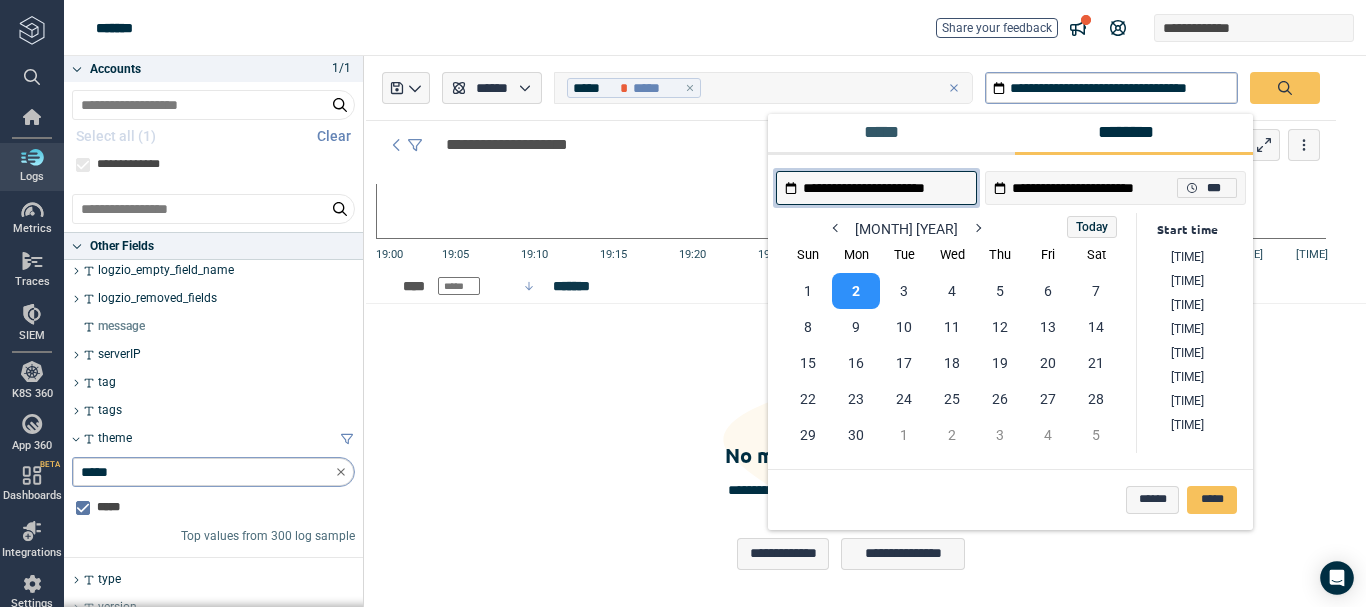 scroll, scrollTop: 1874, scrollLeft: 0, axis: vertical 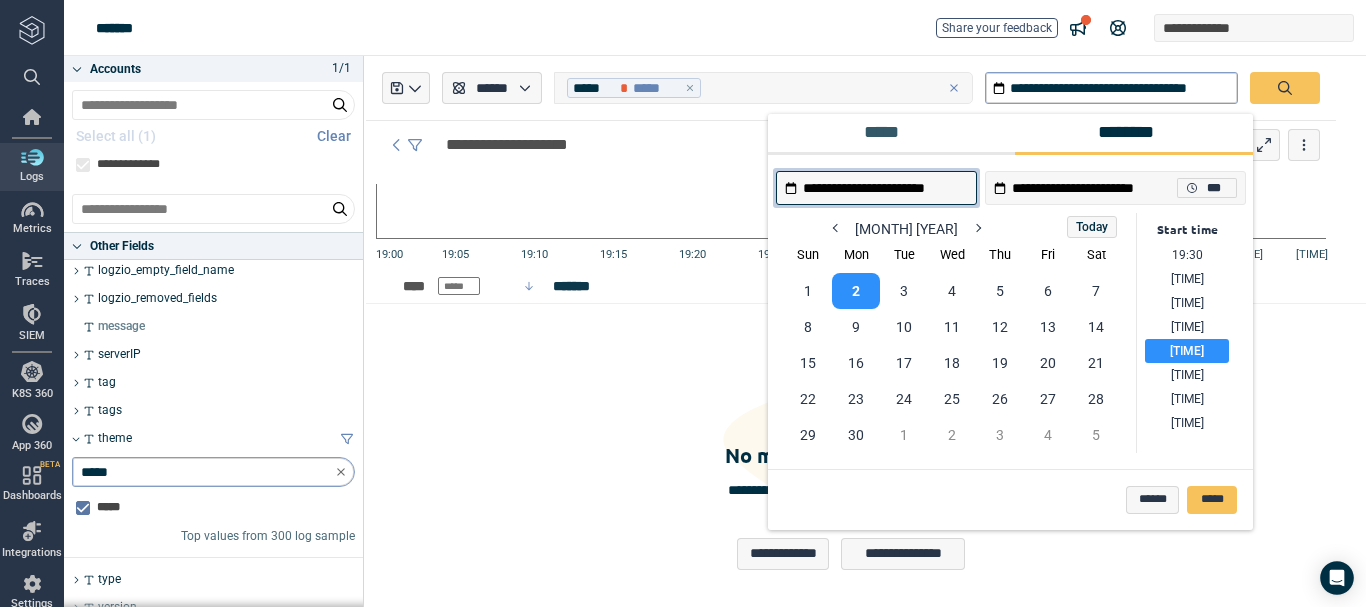 click on "**********" at bounding box center [983, 229] 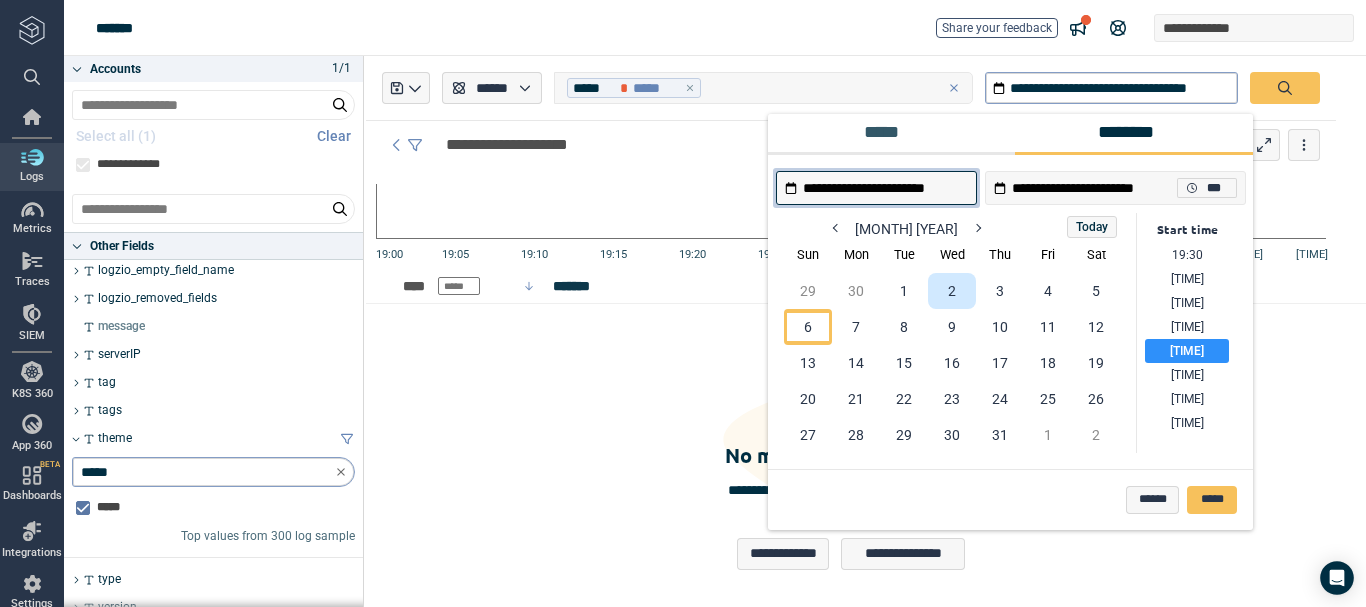 click on "2" at bounding box center [952, 291] 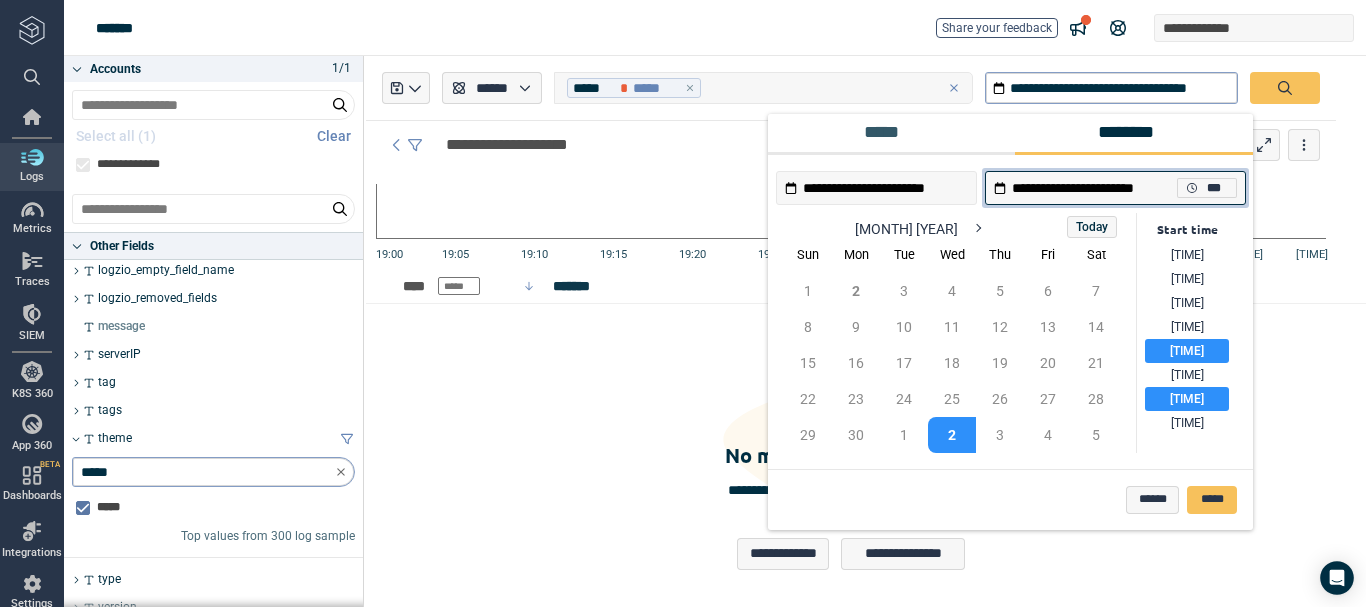 scroll, scrollTop: 1998, scrollLeft: 0, axis: vertical 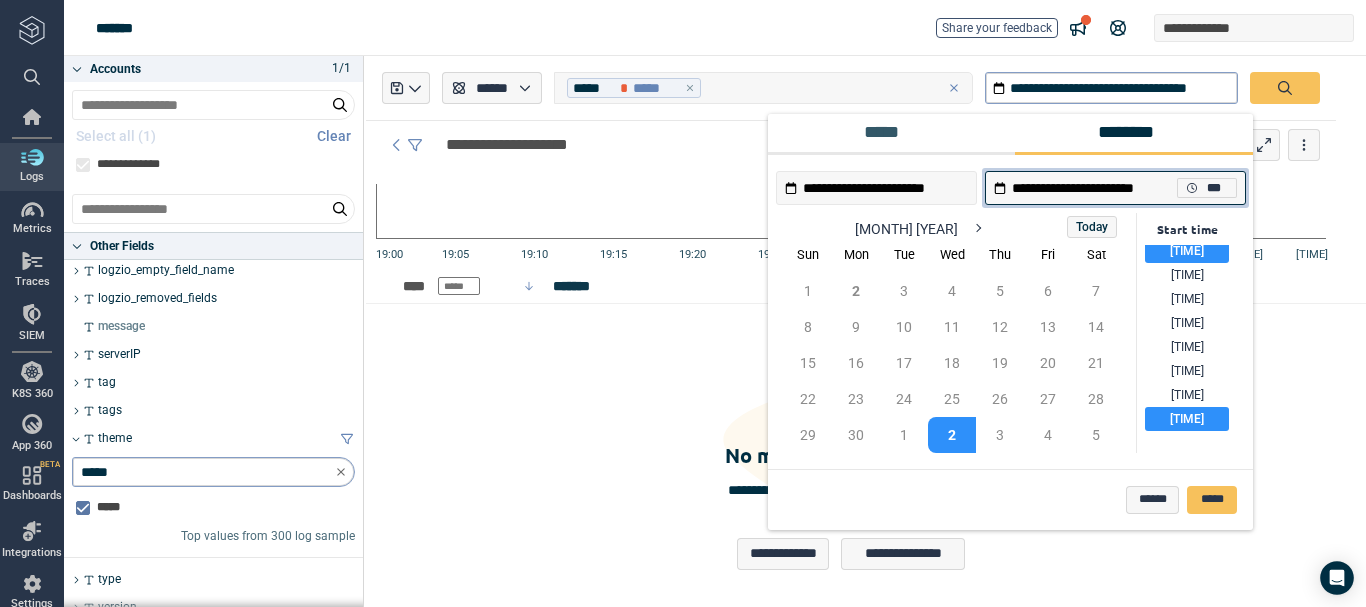 click on "[TIME]" at bounding box center [1187, 419] 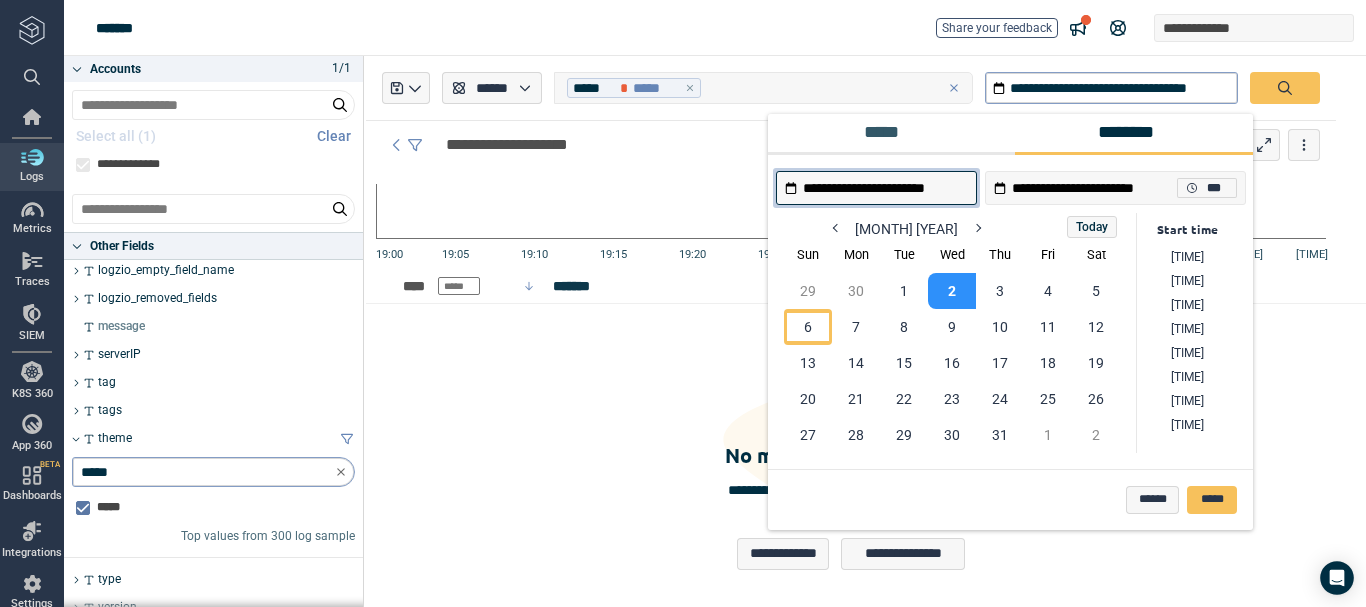 scroll, scrollTop: 1874, scrollLeft: 0, axis: vertical 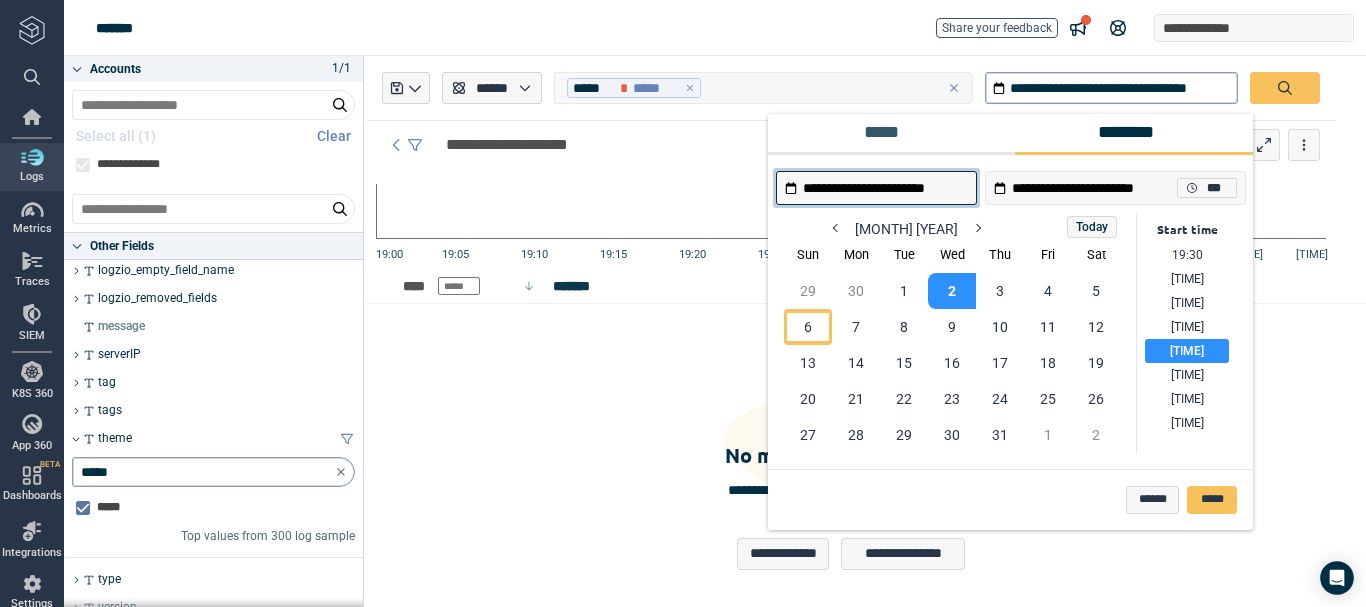 click on "**********" at bounding box center [1115, 188] 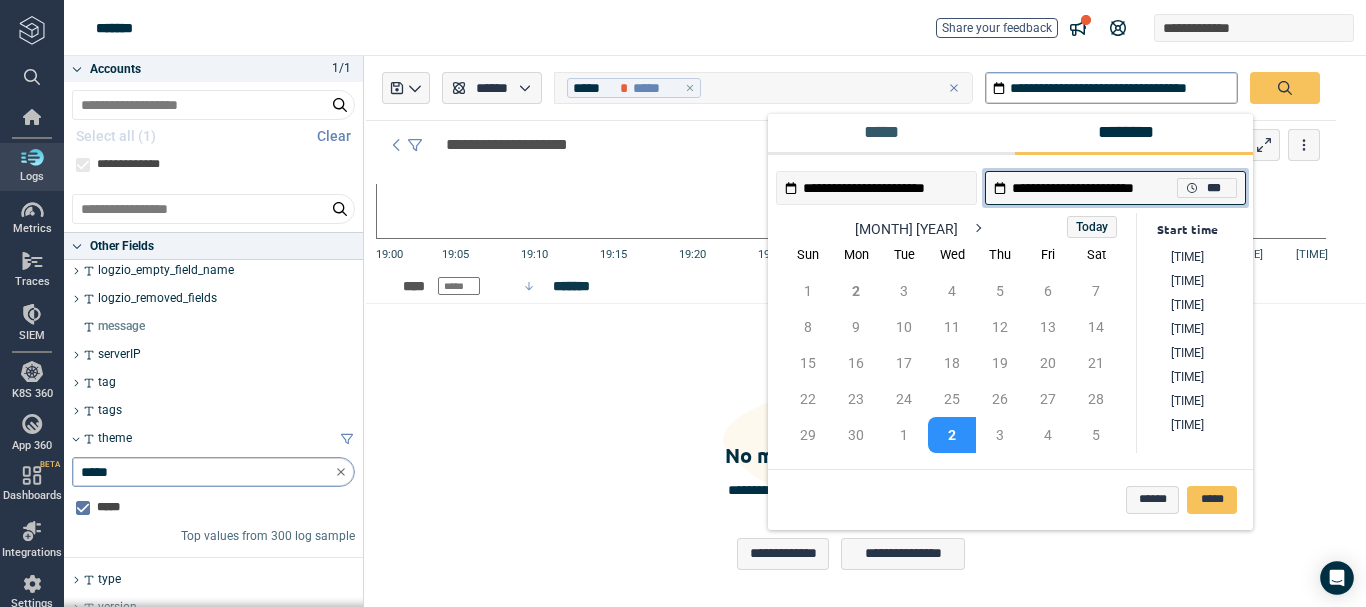 scroll, scrollTop: 2066, scrollLeft: 0, axis: vertical 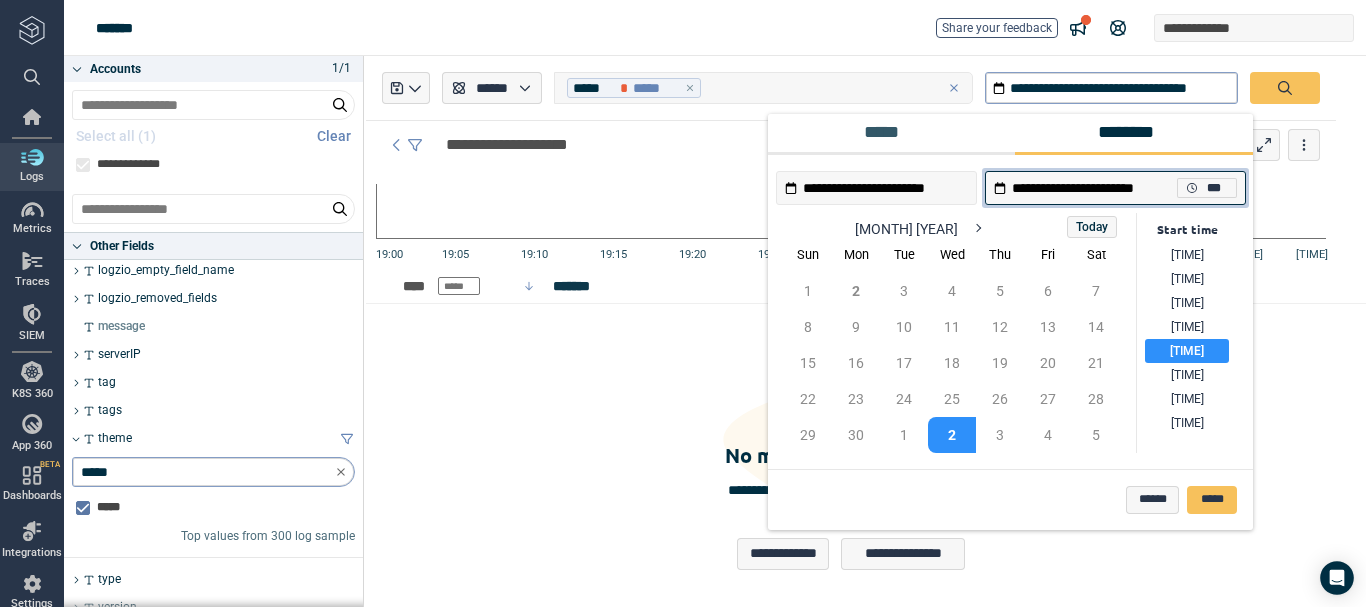 click on "**********" at bounding box center (981, 228) 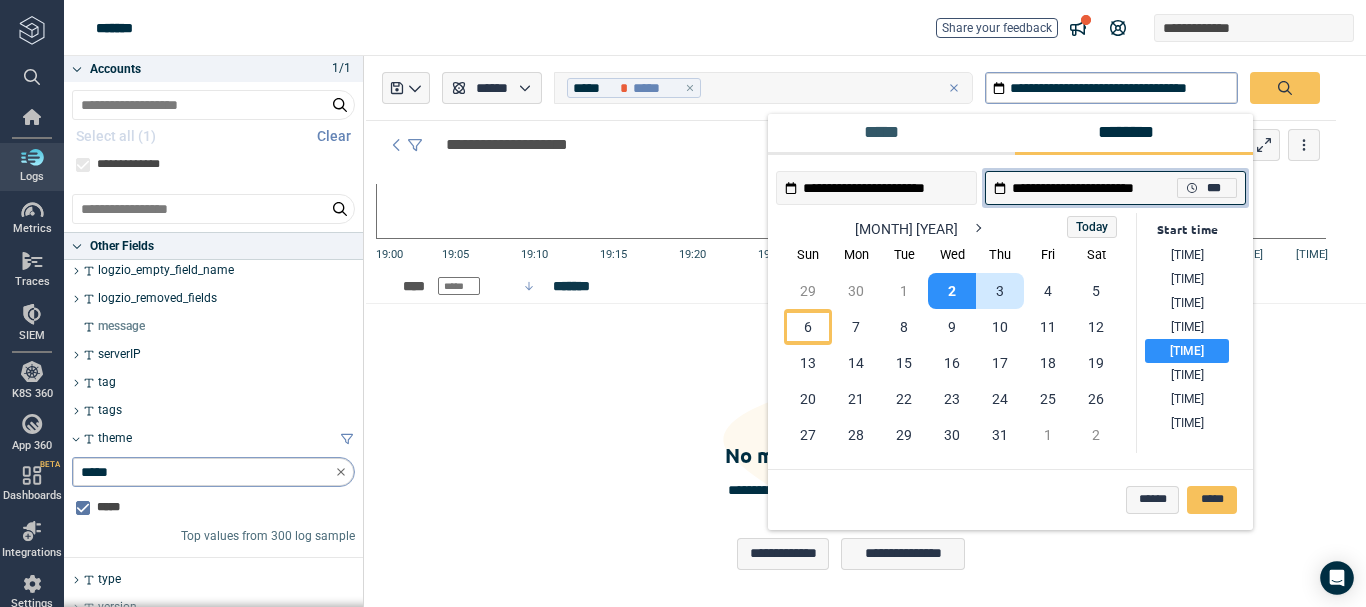 click on "3" at bounding box center [1000, 291] 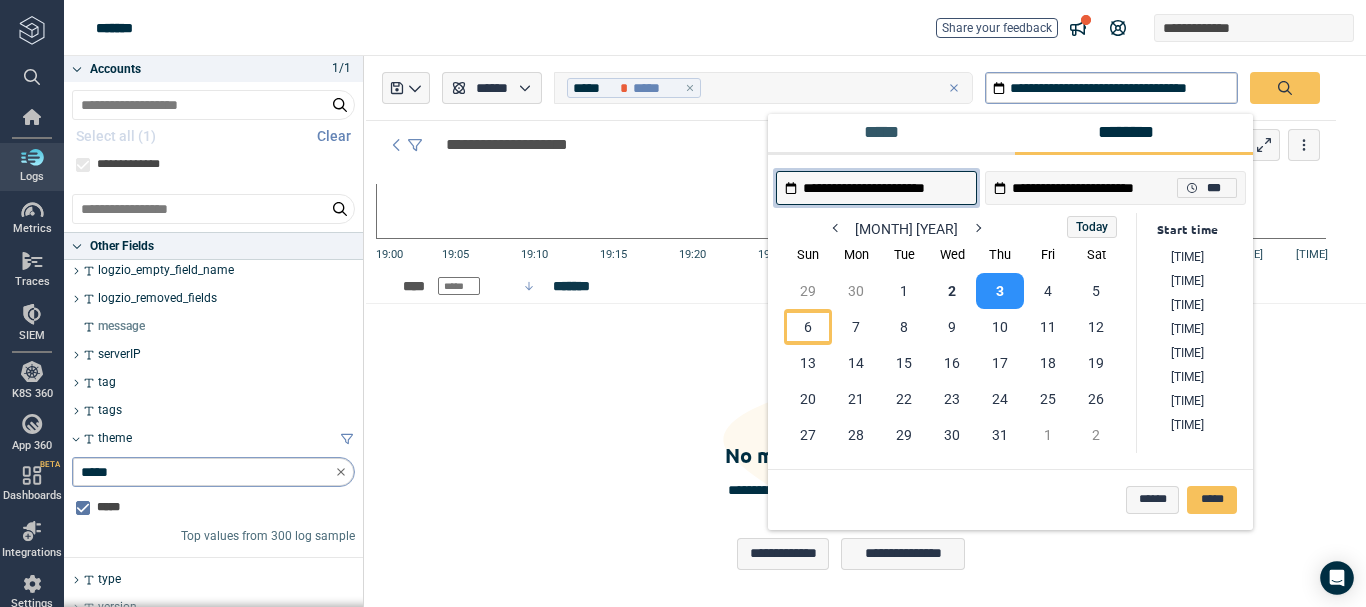 scroll, scrollTop: 1874, scrollLeft: 0, axis: vertical 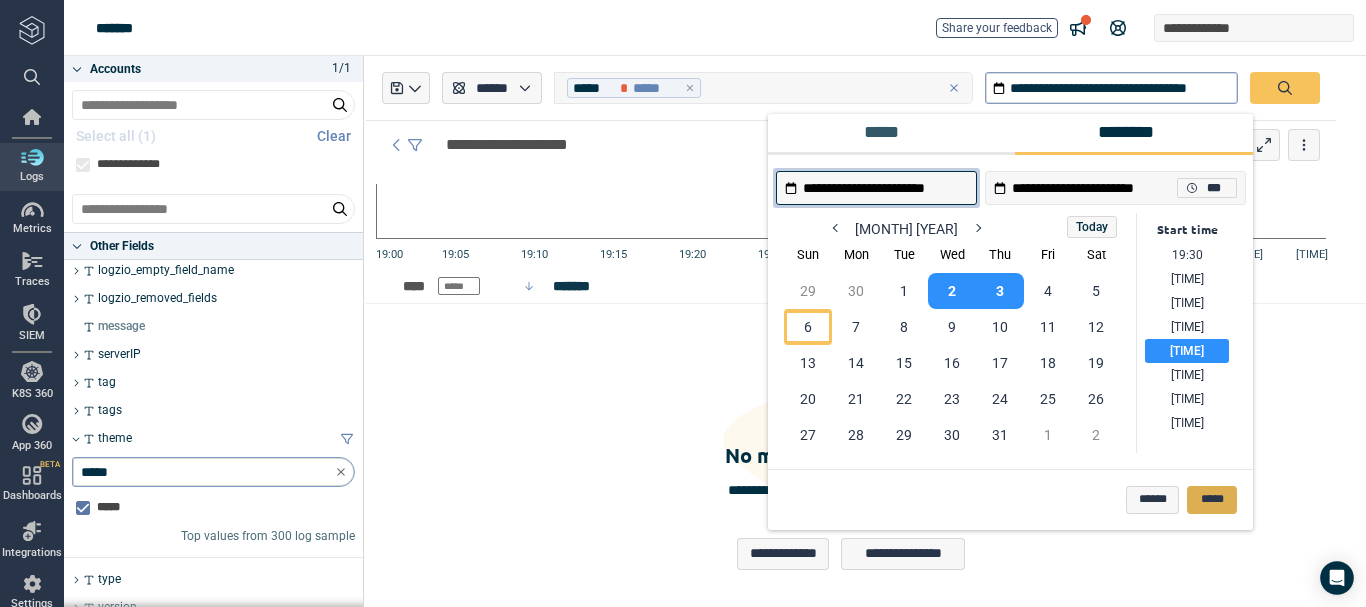 click on "*****" at bounding box center [1212, 500] 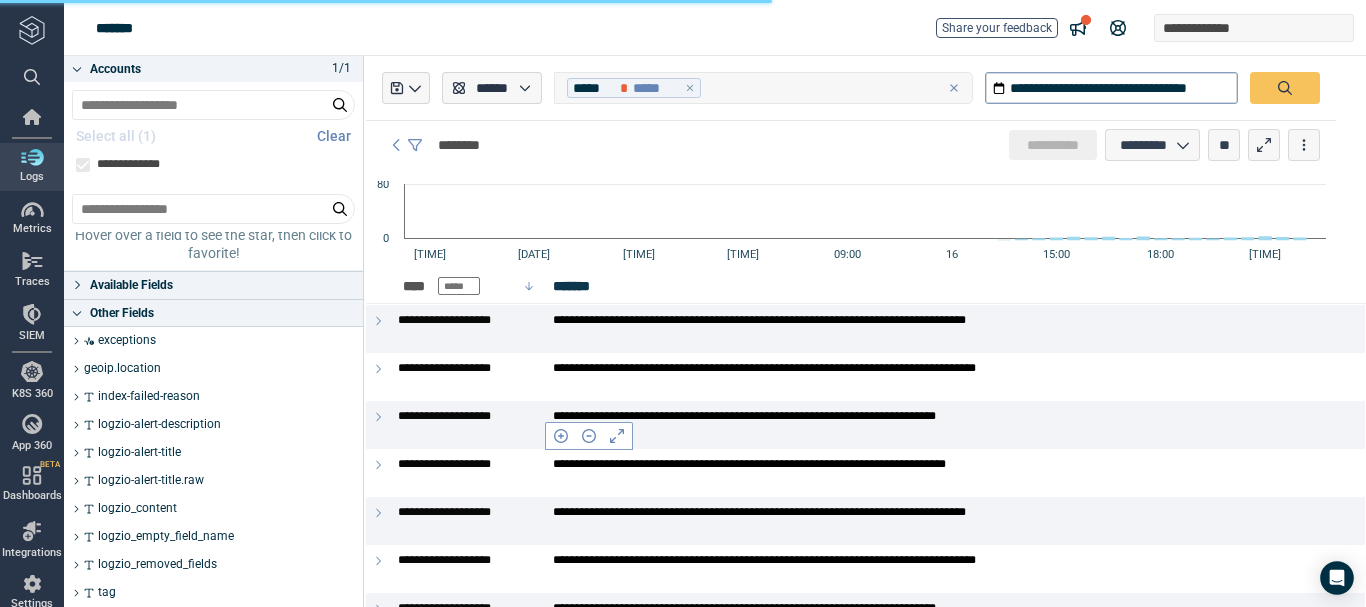 scroll, scrollTop: 78, scrollLeft: 0, axis: vertical 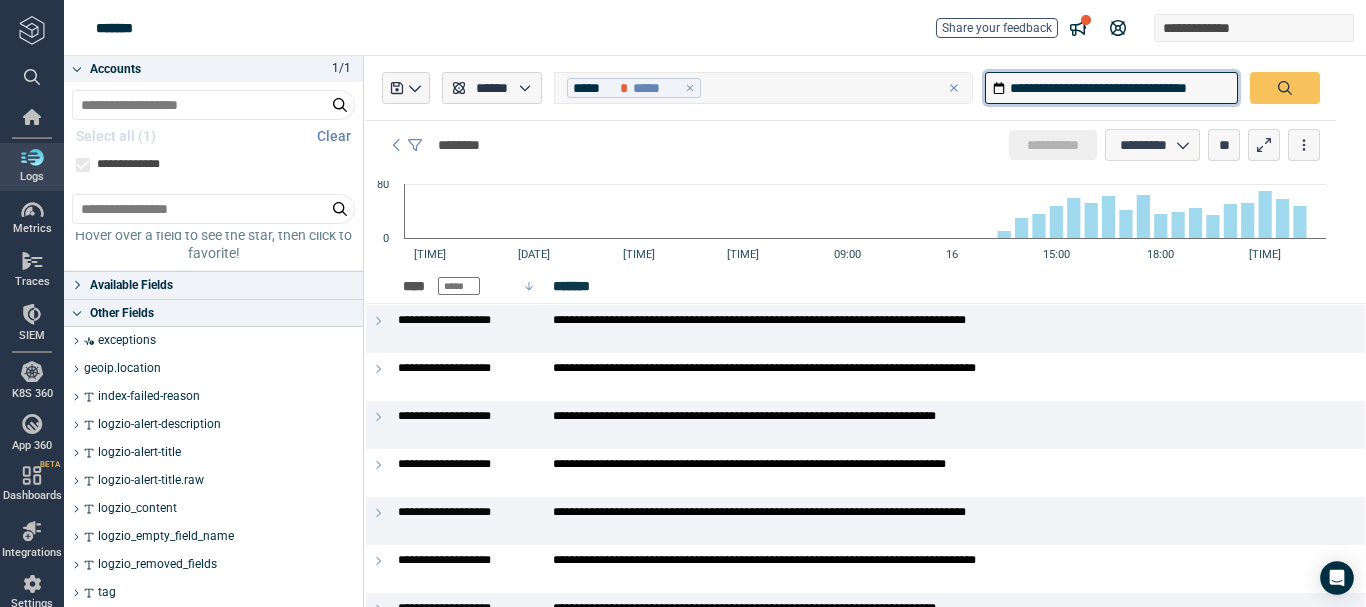 click on "**********" at bounding box center [1111, 88] 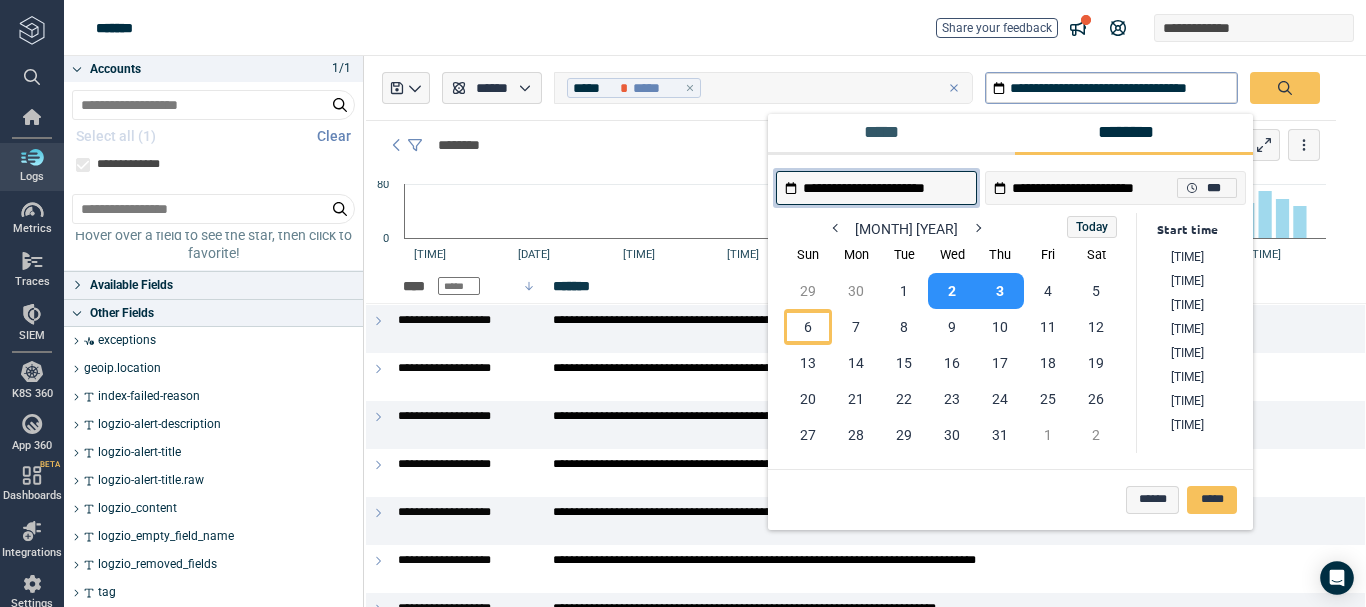 scroll, scrollTop: 1874, scrollLeft: 0, axis: vertical 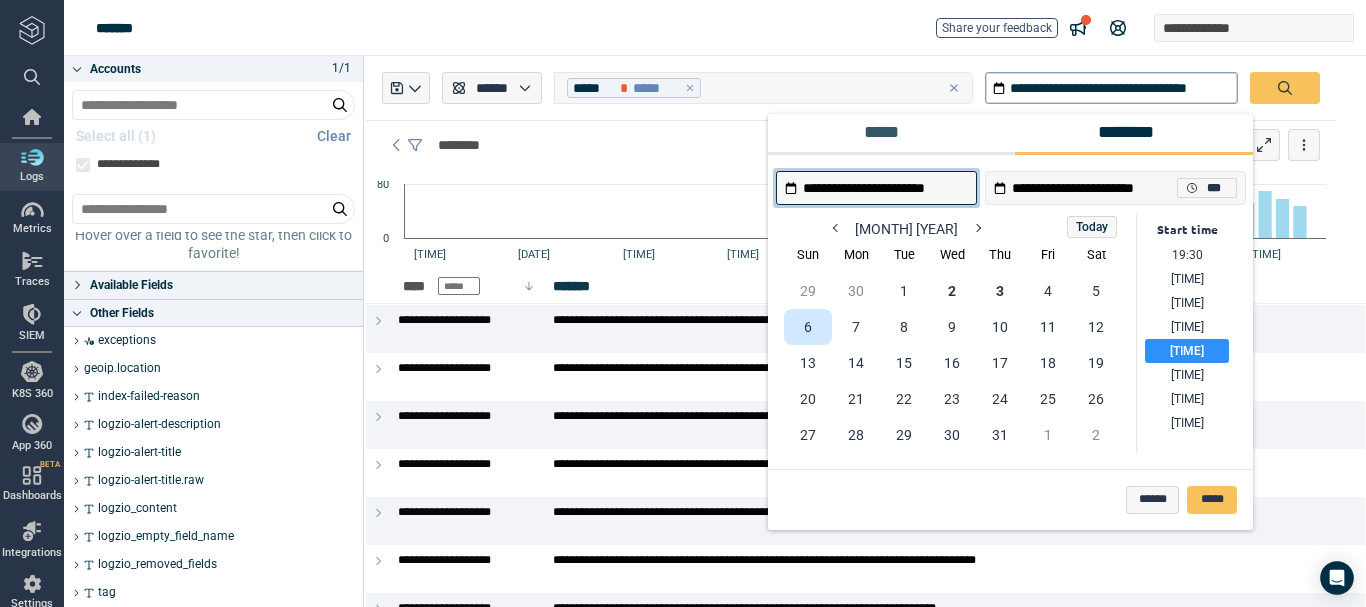 click on "6" at bounding box center (808, 327) 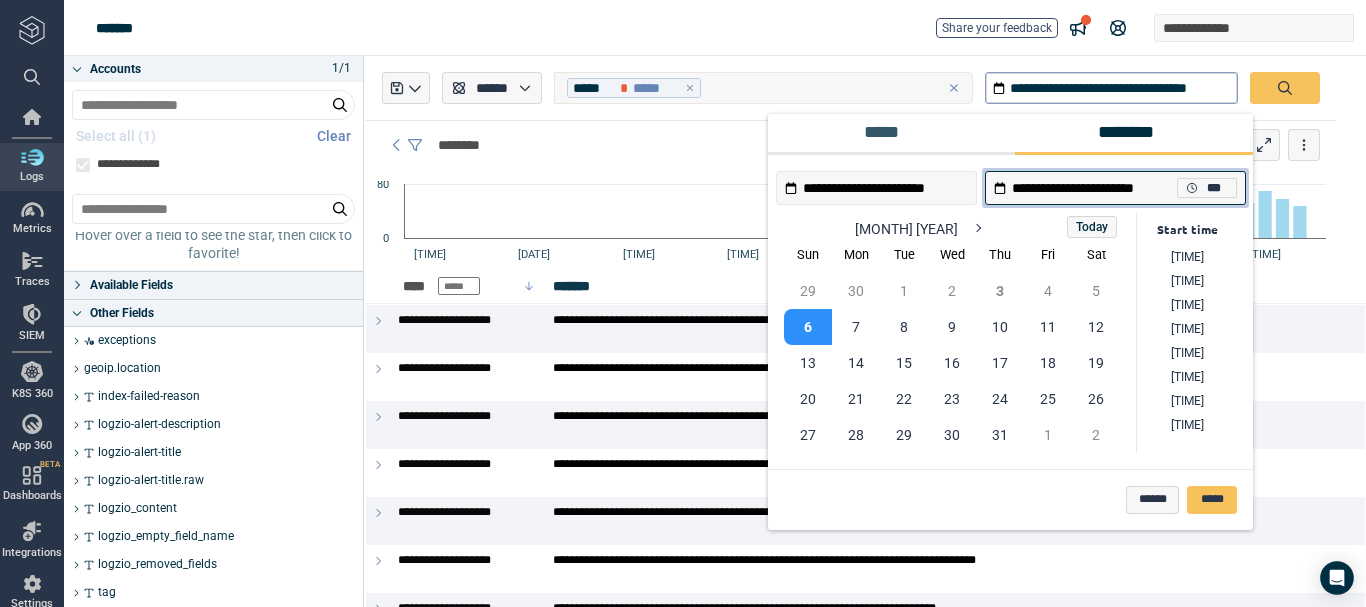scroll, scrollTop: 2066, scrollLeft: 0, axis: vertical 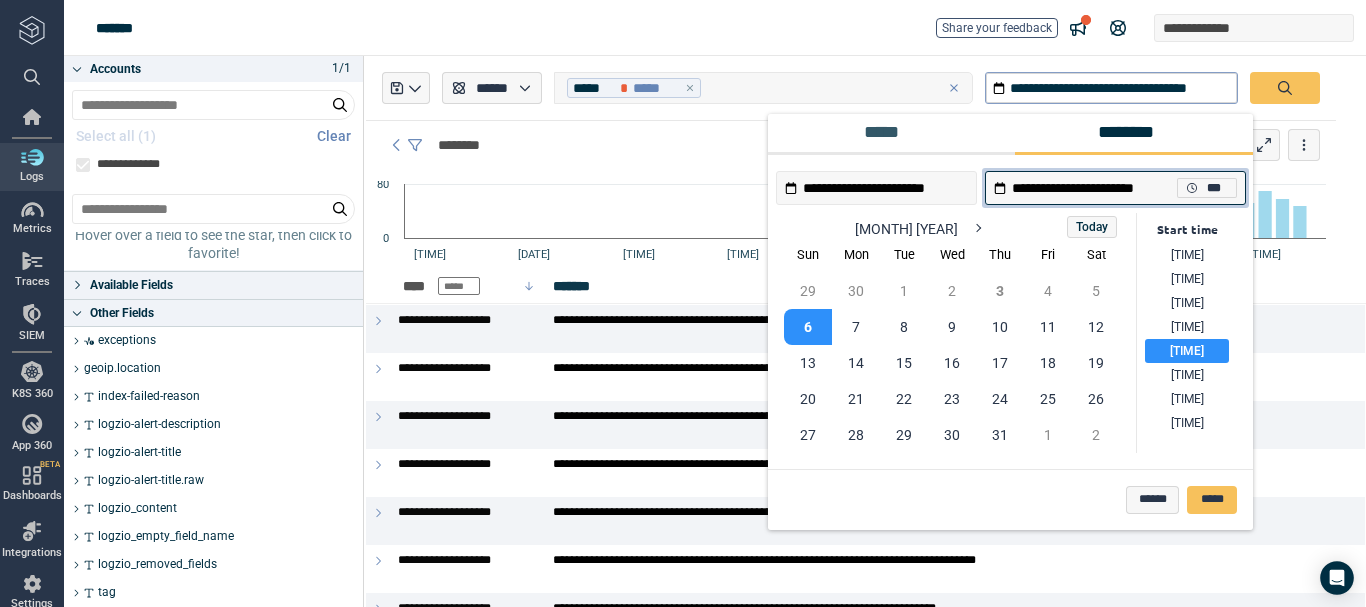 click on "**********" at bounding box center [885, 188] 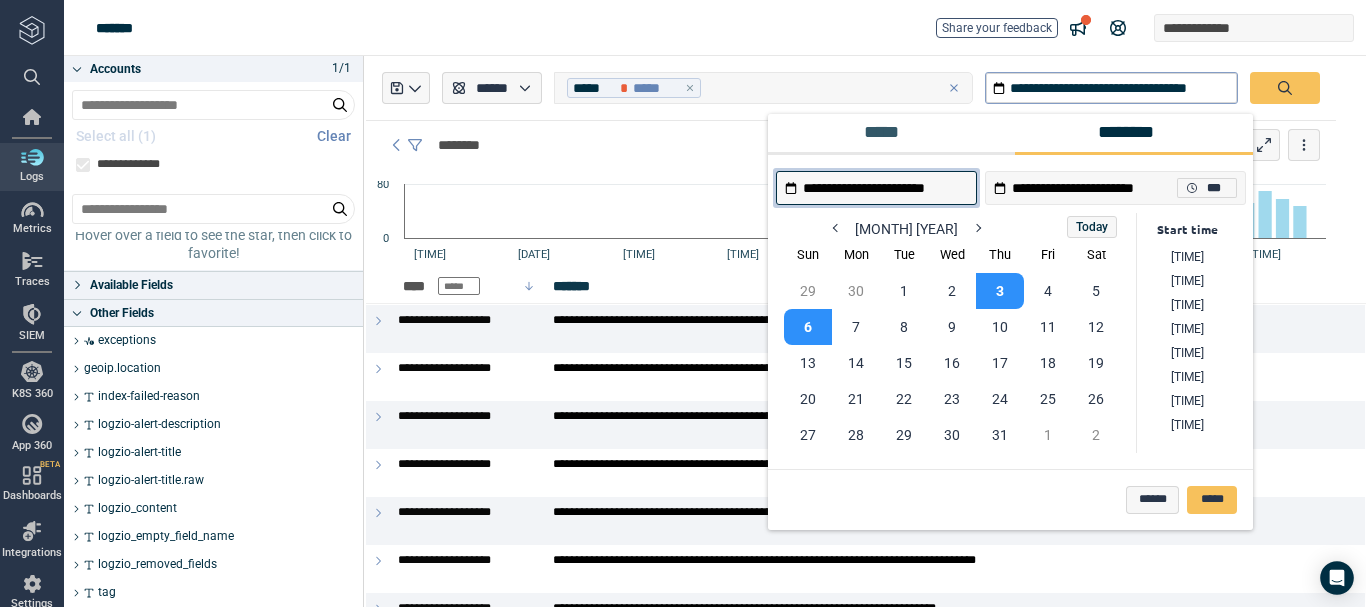 scroll, scrollTop: 1874, scrollLeft: 0, axis: vertical 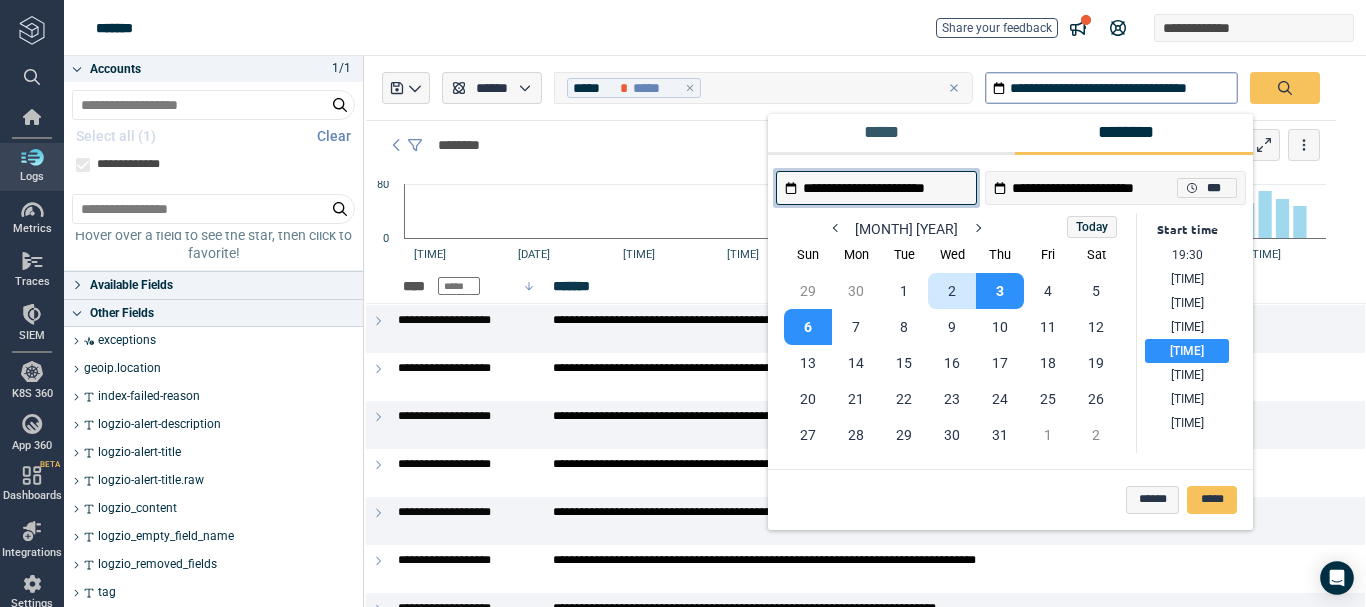 click on "2" at bounding box center (952, 291) 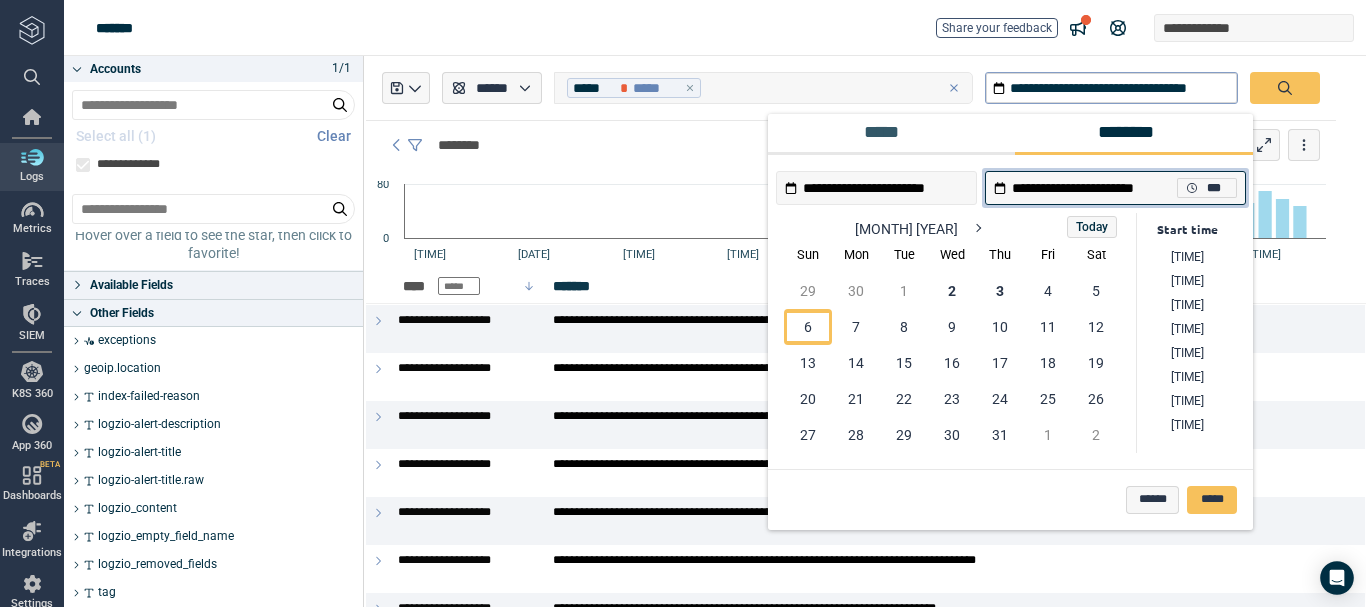 scroll, scrollTop: 2066, scrollLeft: 0, axis: vertical 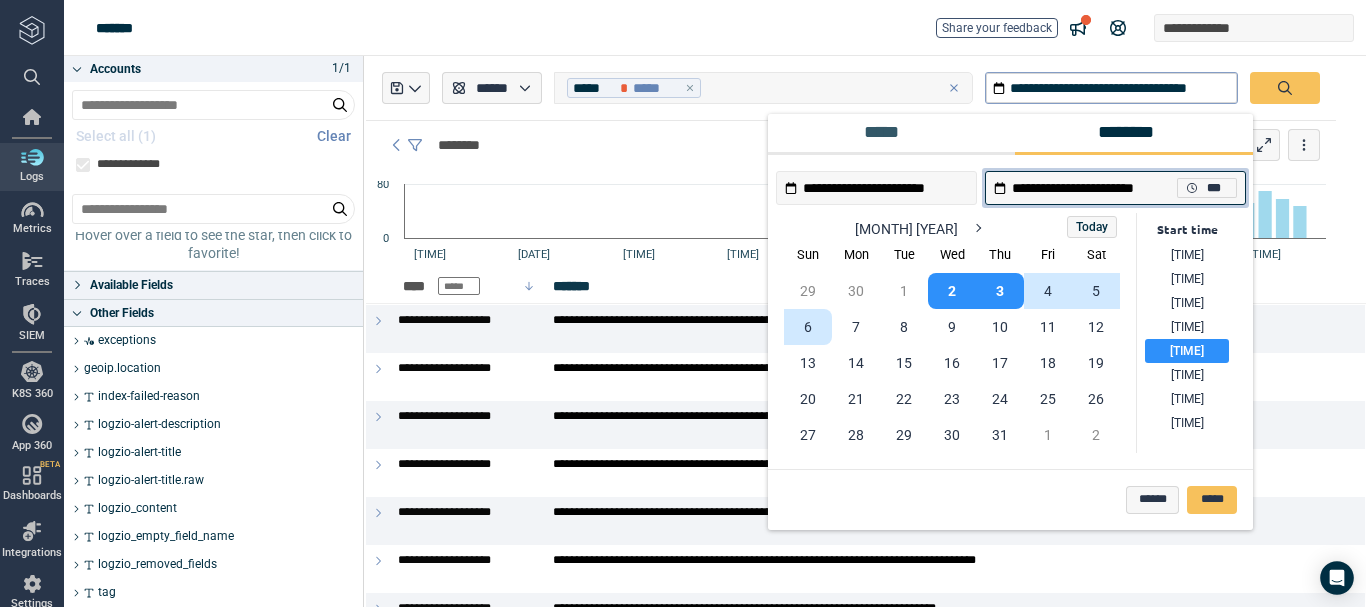 click on "6" at bounding box center (808, 327) 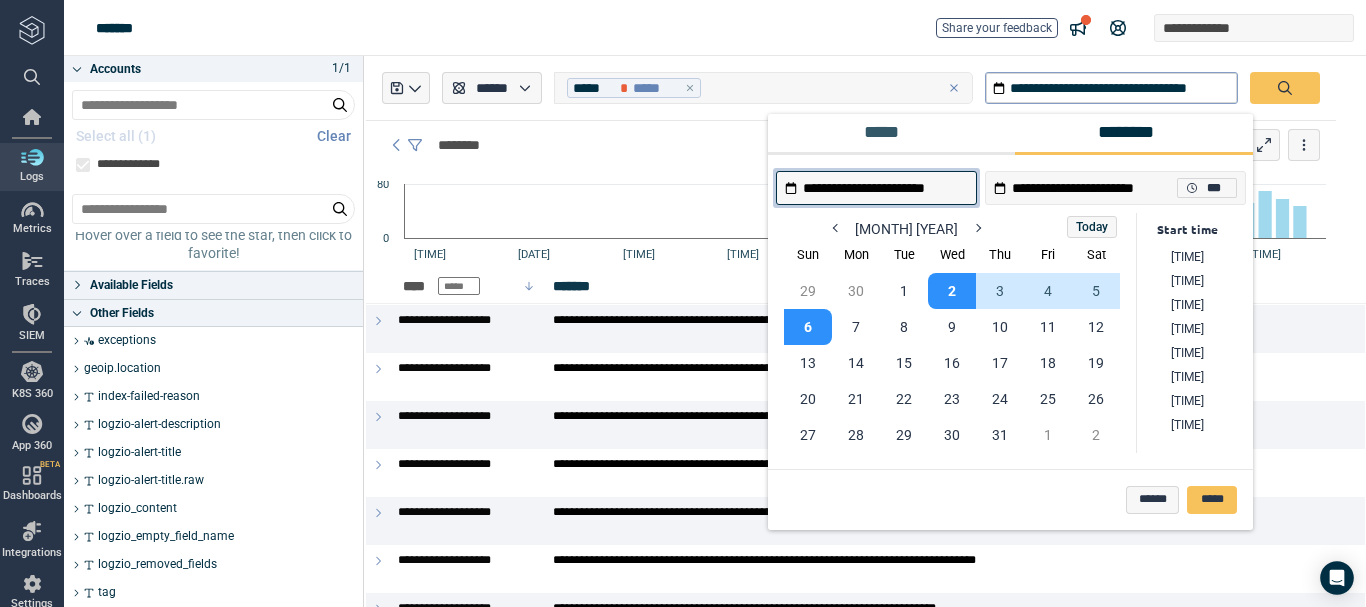 scroll, scrollTop: 1874, scrollLeft: 0, axis: vertical 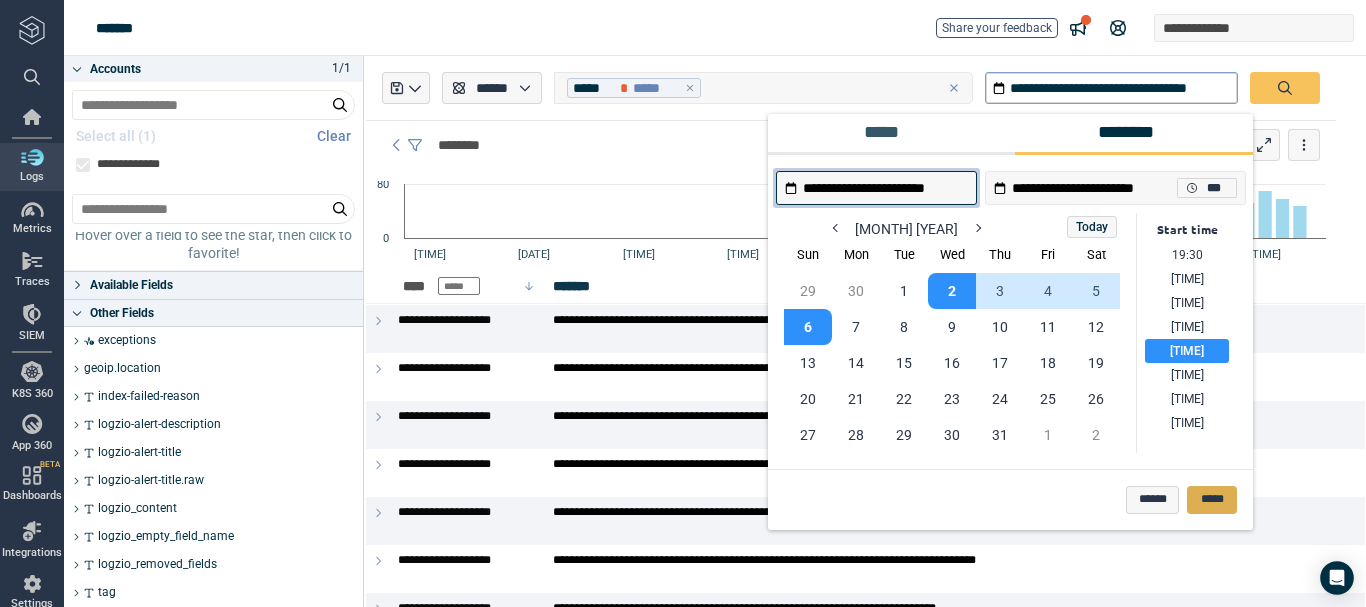 click on "*****" at bounding box center [1212, 500] 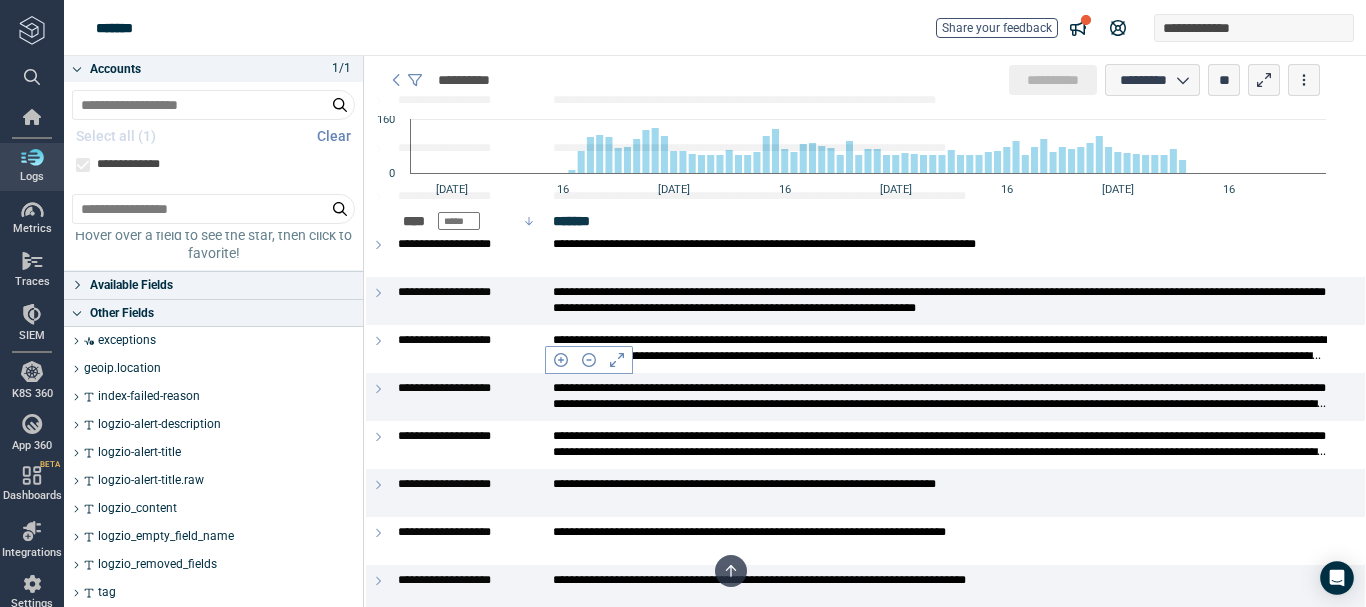 scroll, scrollTop: 800, scrollLeft: 0, axis: vertical 